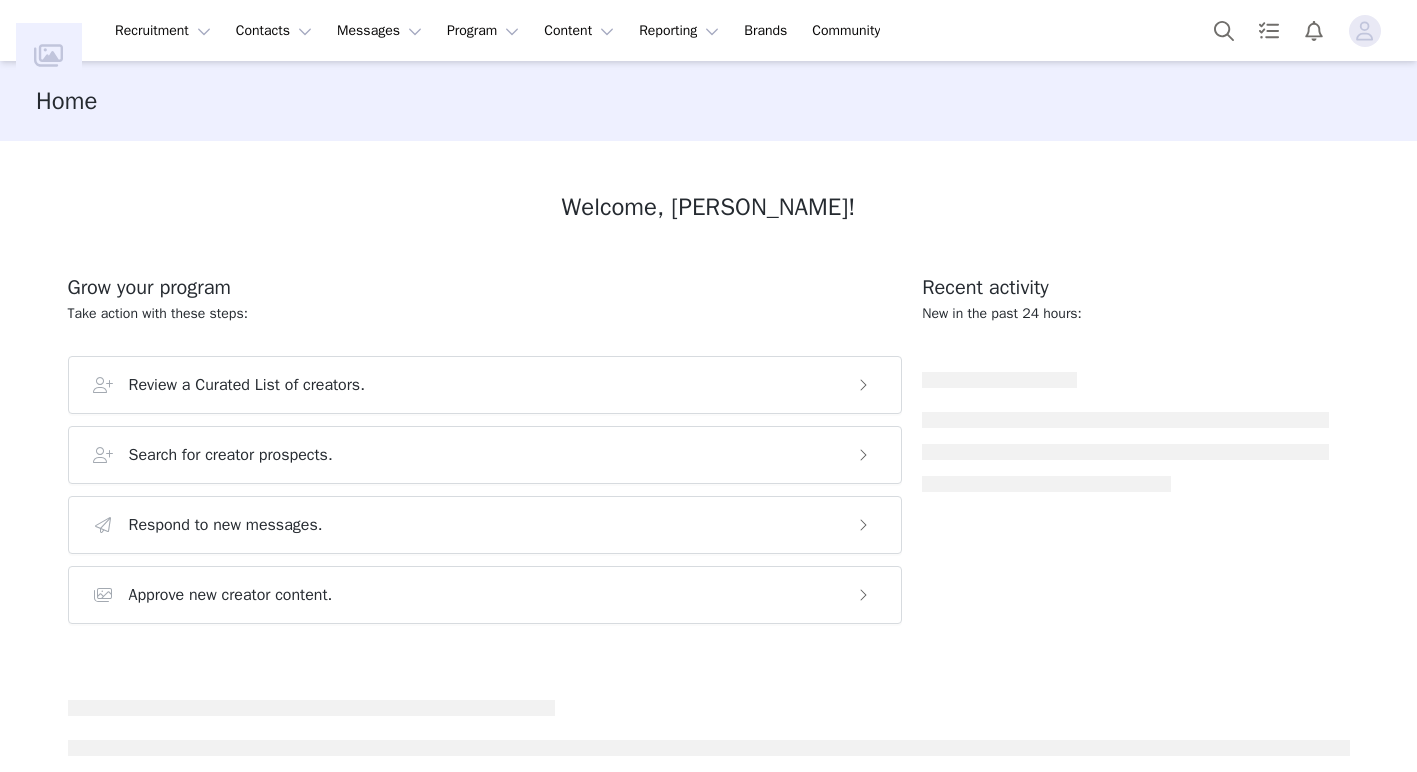 scroll, scrollTop: 0, scrollLeft: 0, axis: both 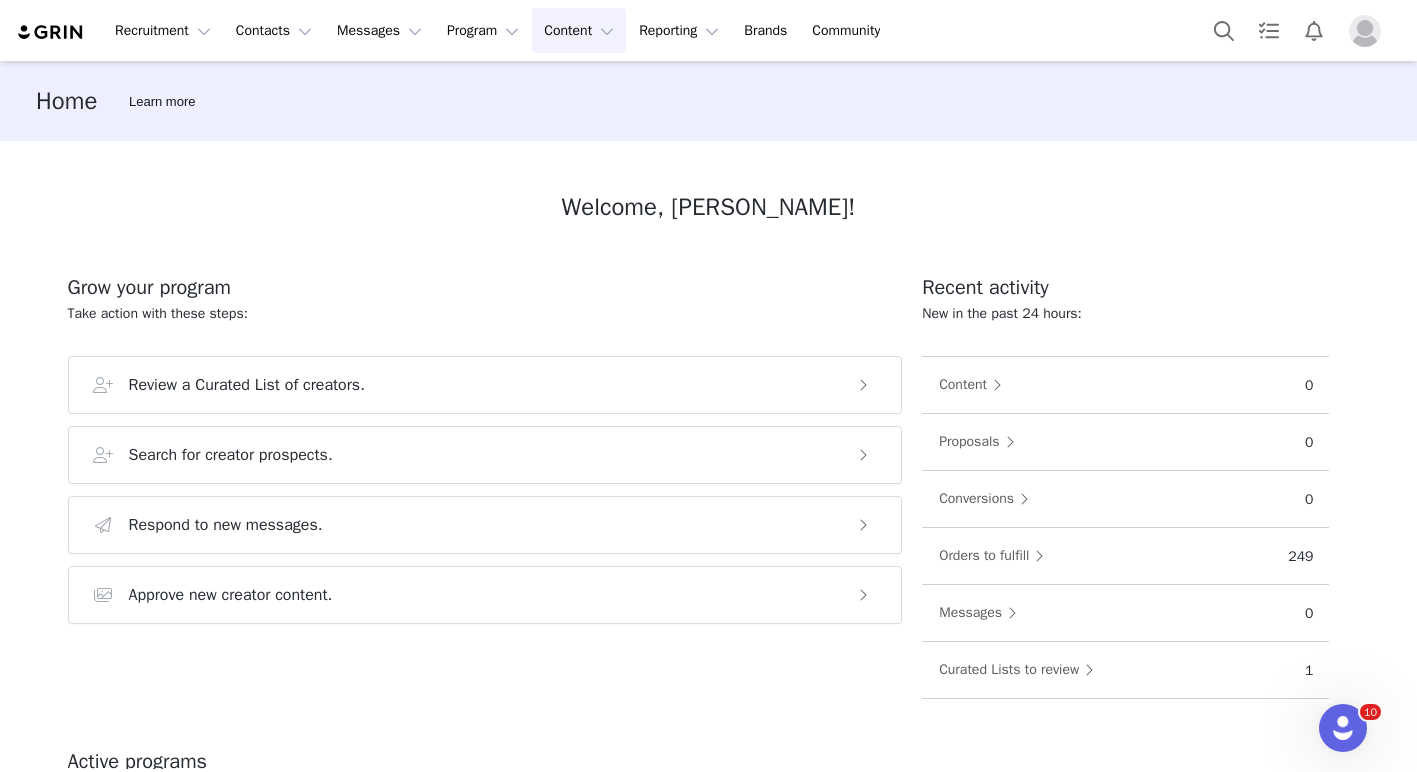 click on "Content Content" at bounding box center (579, 30) 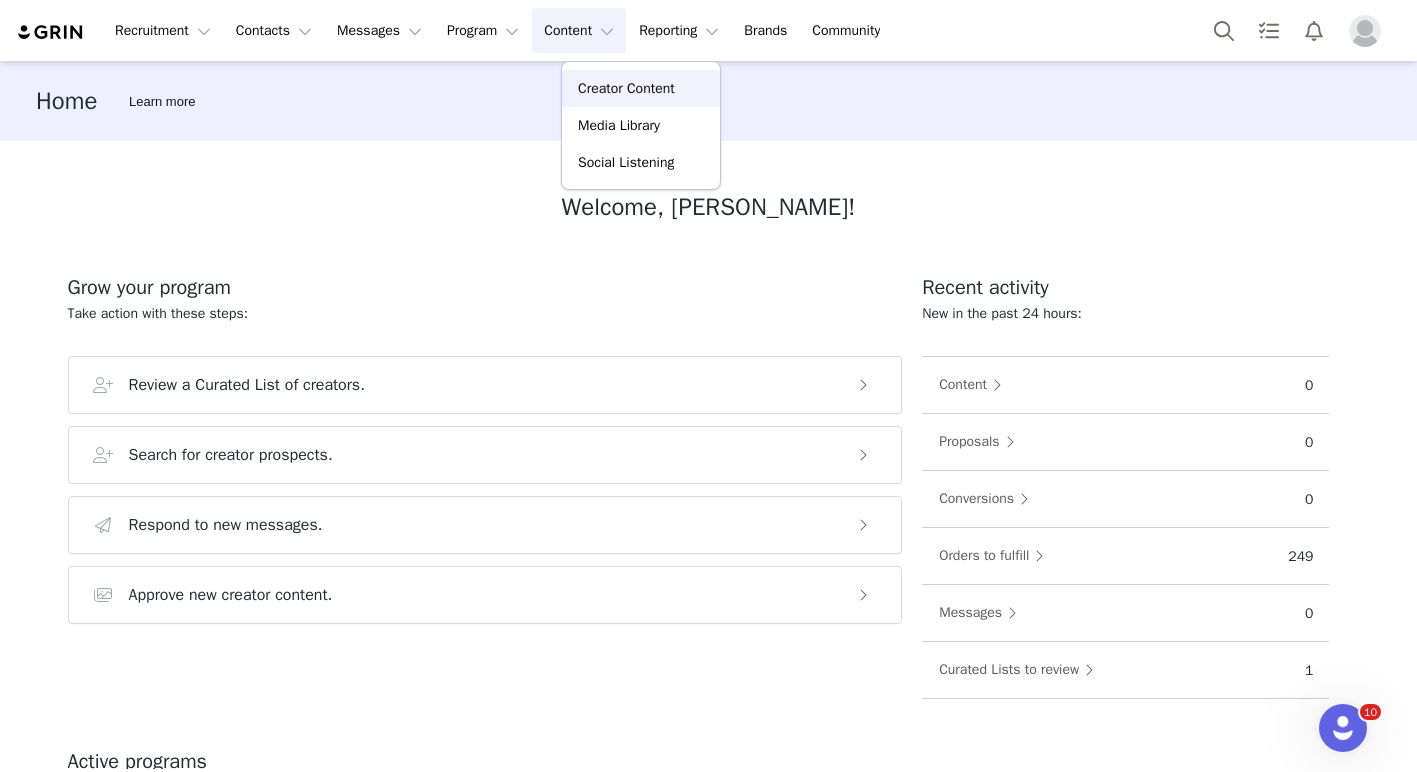 drag, startPoint x: 628, startPoint y: 88, endPoint x: 652, endPoint y: 117, distance: 37.64306 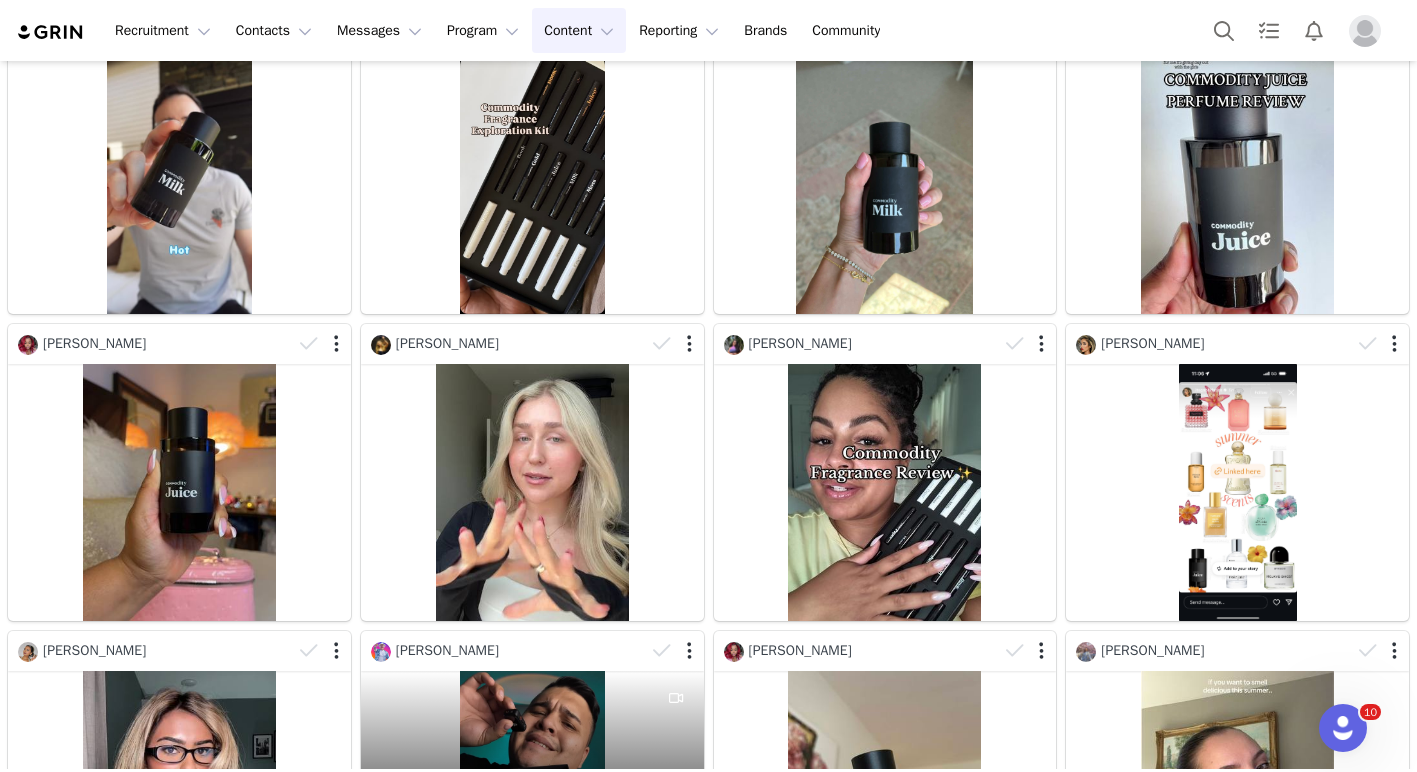 scroll, scrollTop: 0, scrollLeft: 0, axis: both 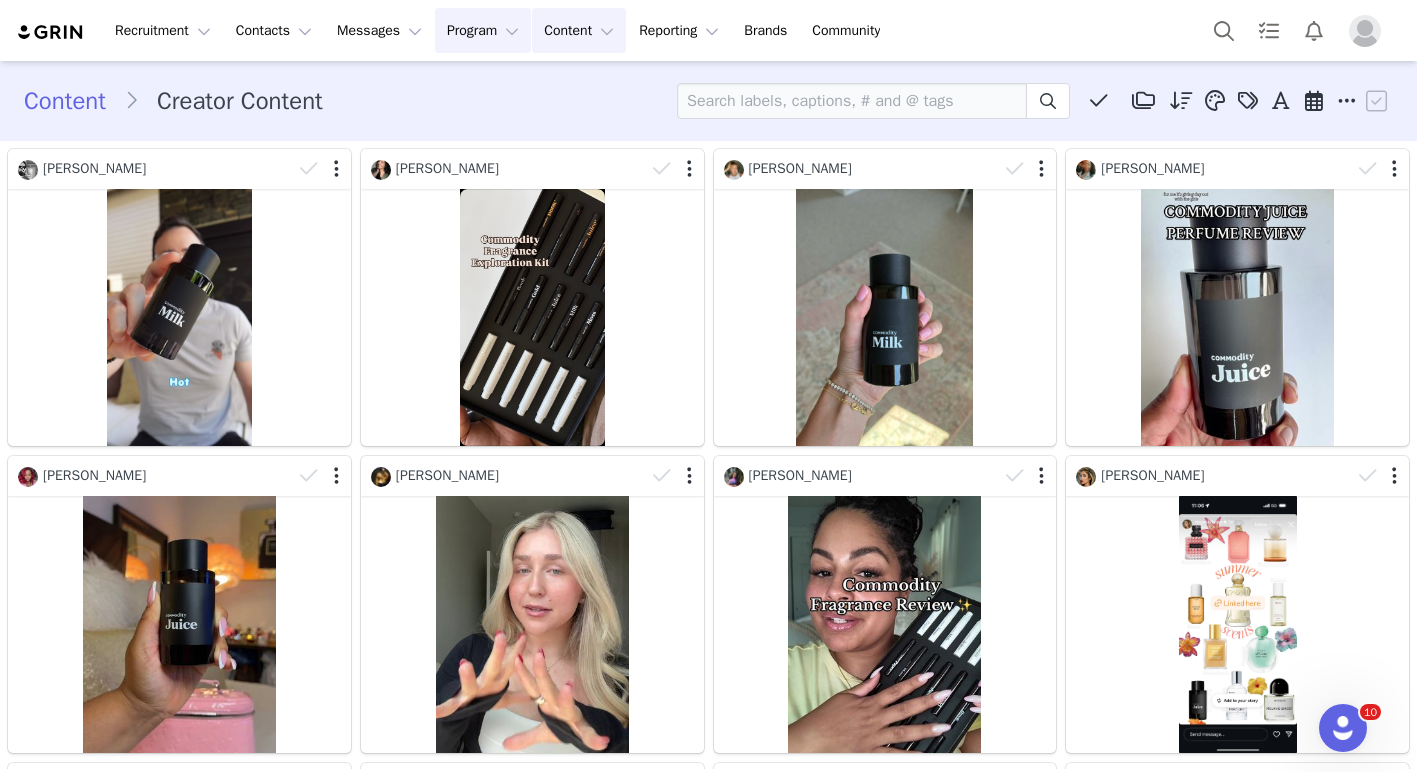click on "Program Program" at bounding box center [483, 30] 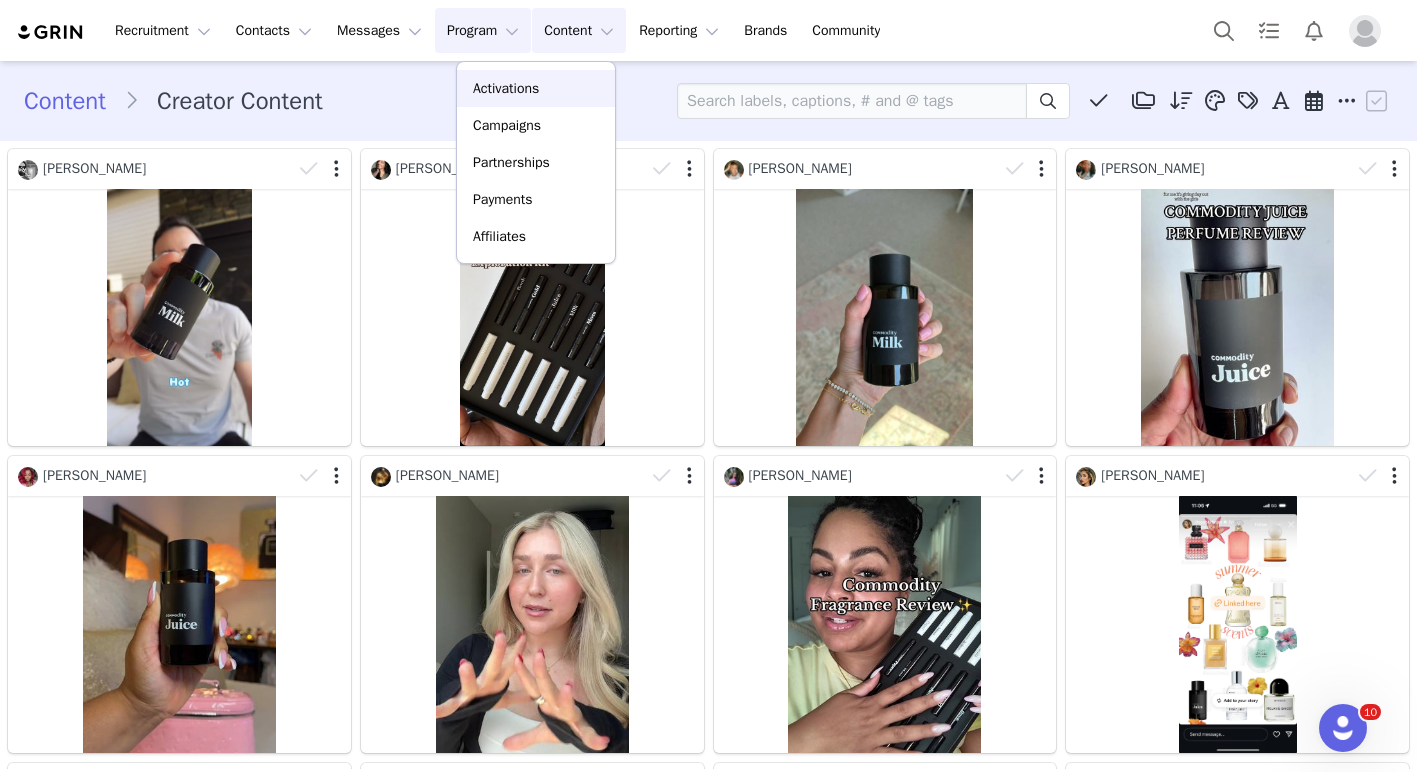 click on "Activations" at bounding box center (506, 88) 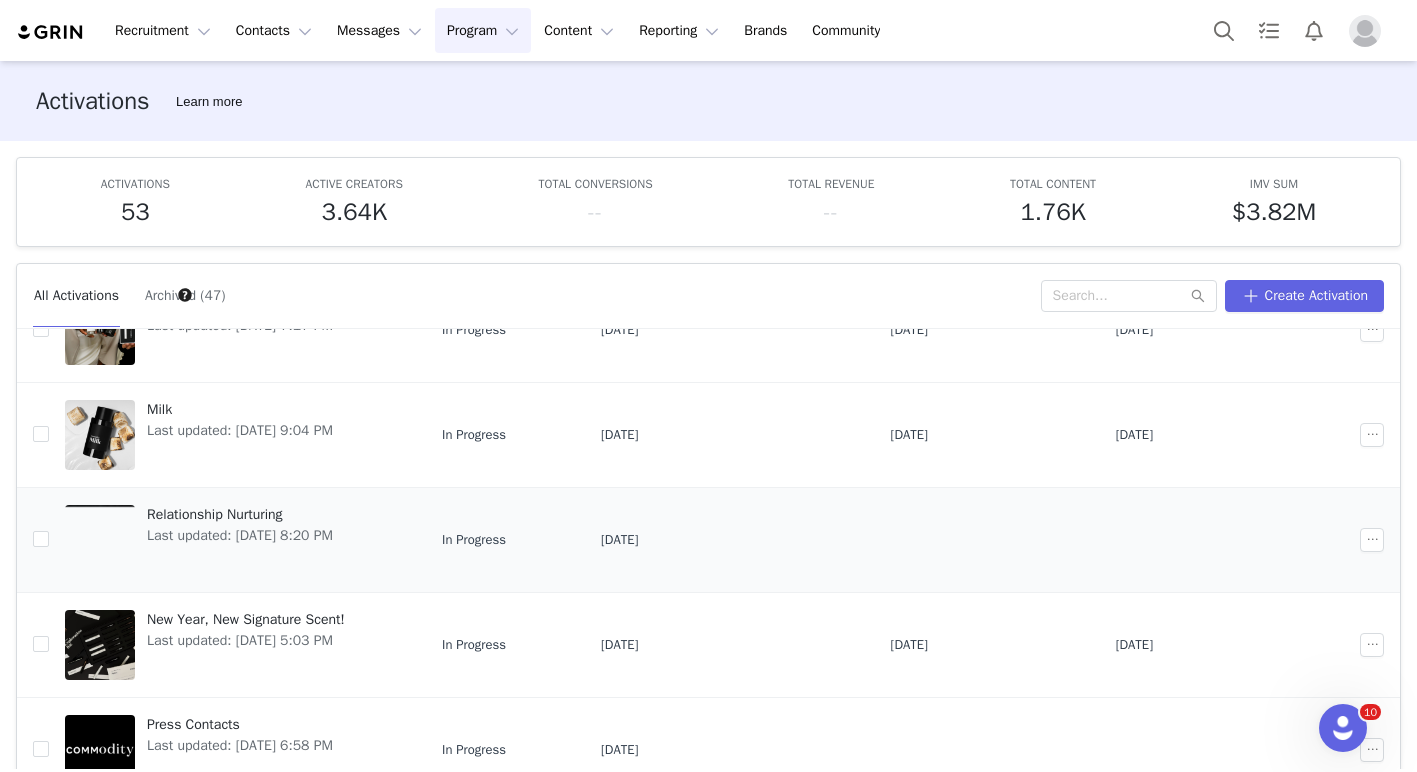 scroll, scrollTop: 206, scrollLeft: 0, axis: vertical 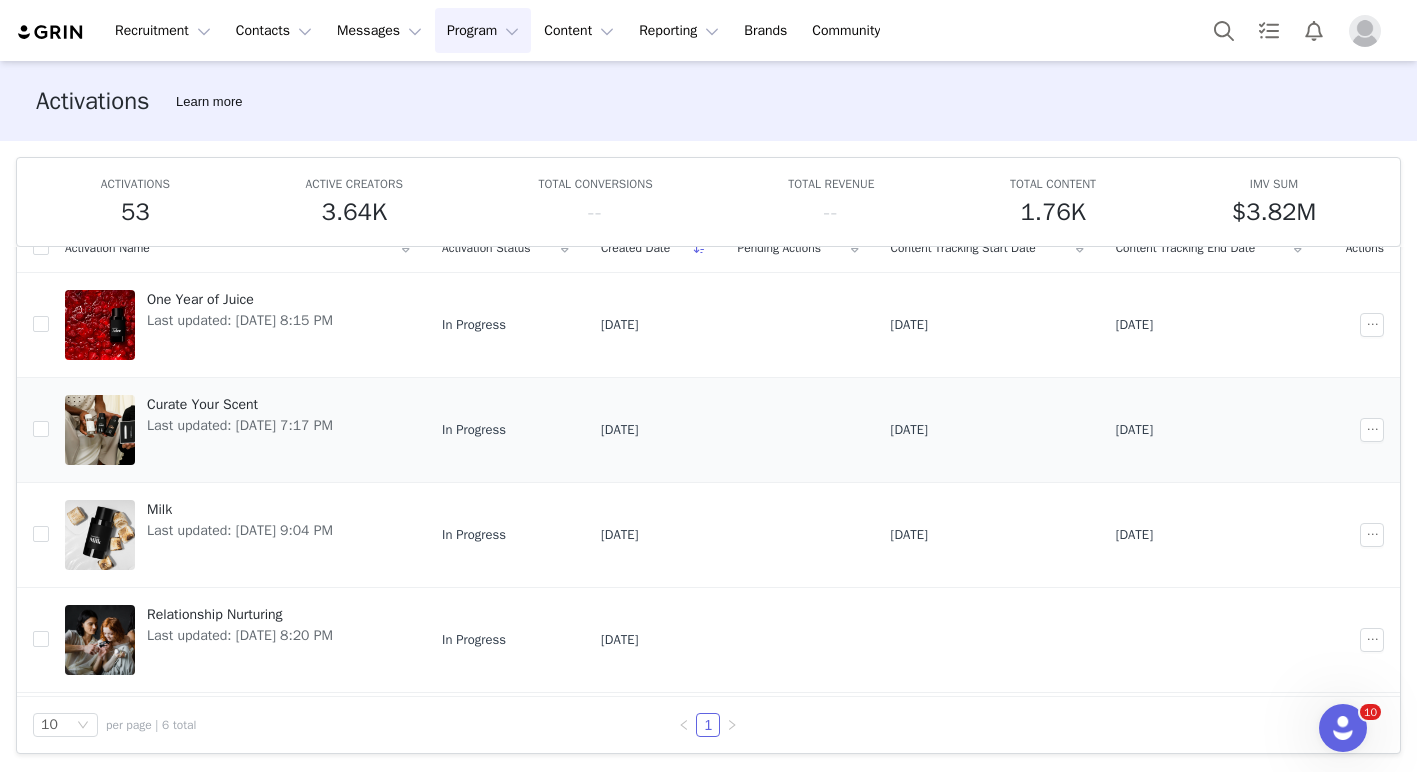 click on "Last updated: Apr 1, 2025 7:17 PM" at bounding box center [240, 425] 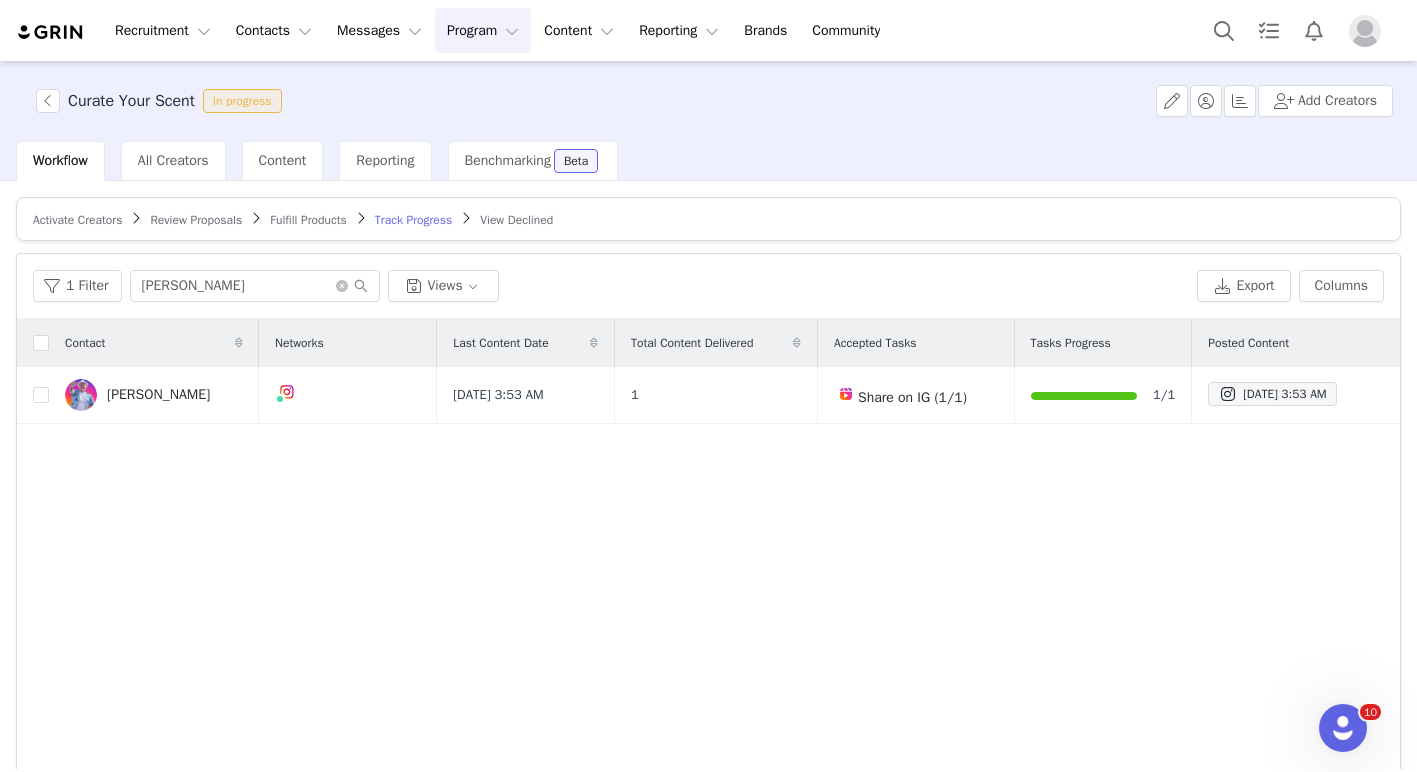 click on "Activate Creators" at bounding box center (77, 220) 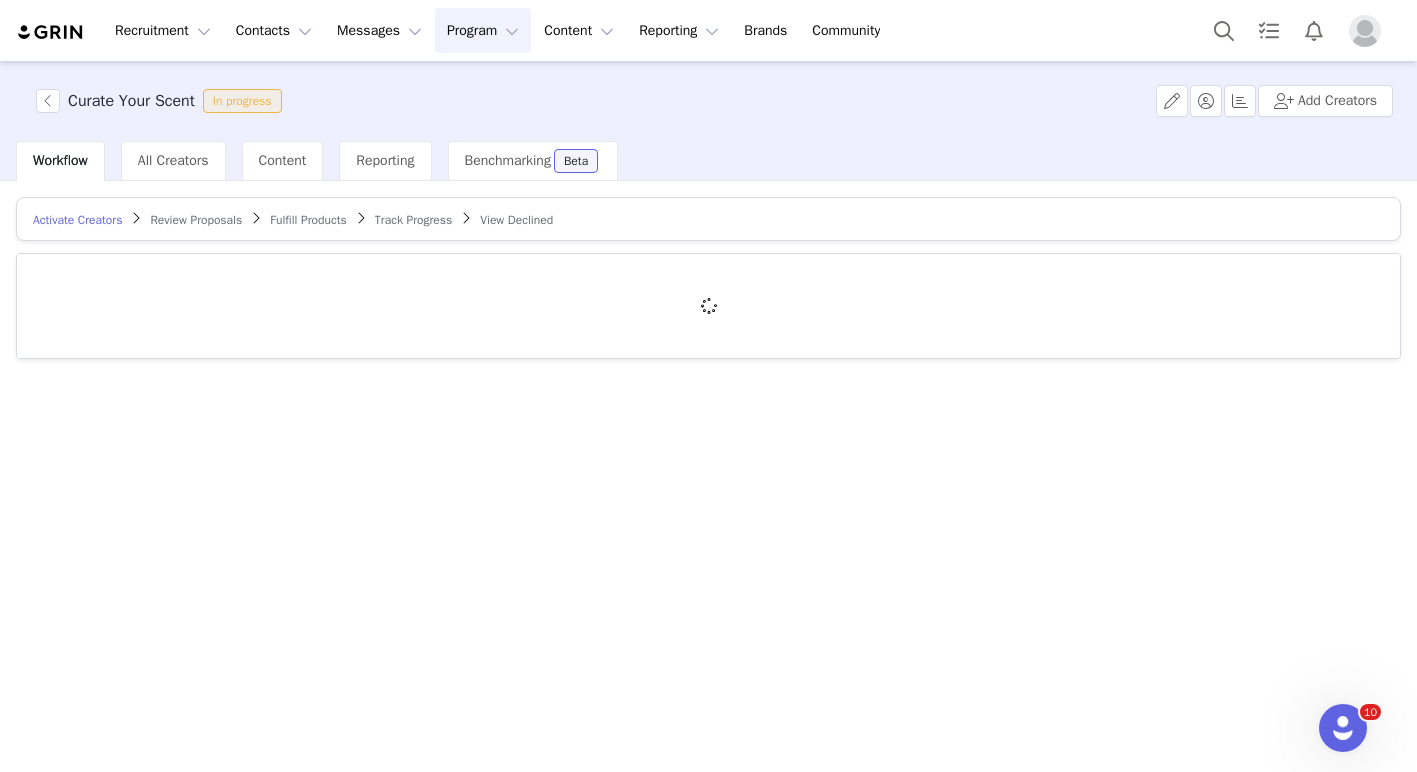 click on "Review Proposals" at bounding box center (196, 220) 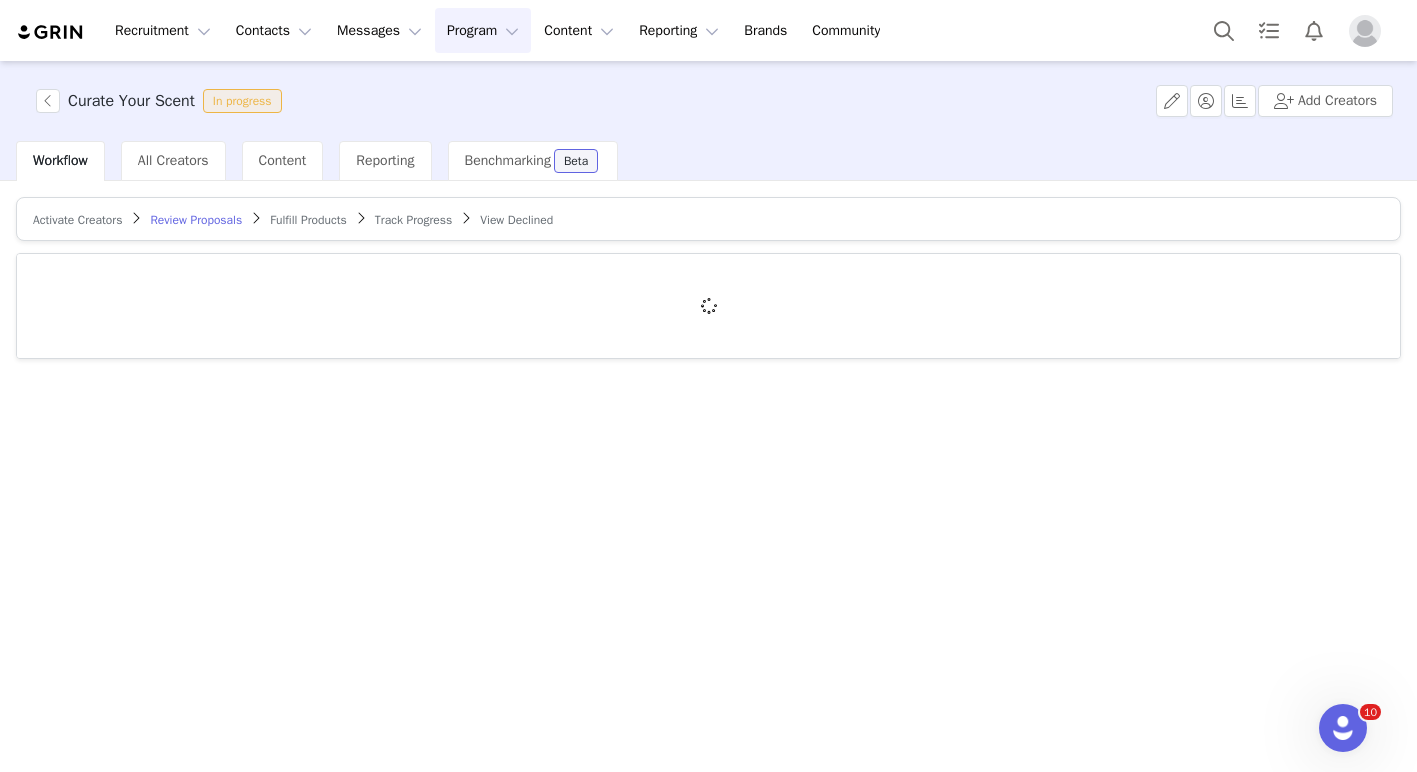 click on "Fulfill Products" at bounding box center [308, 220] 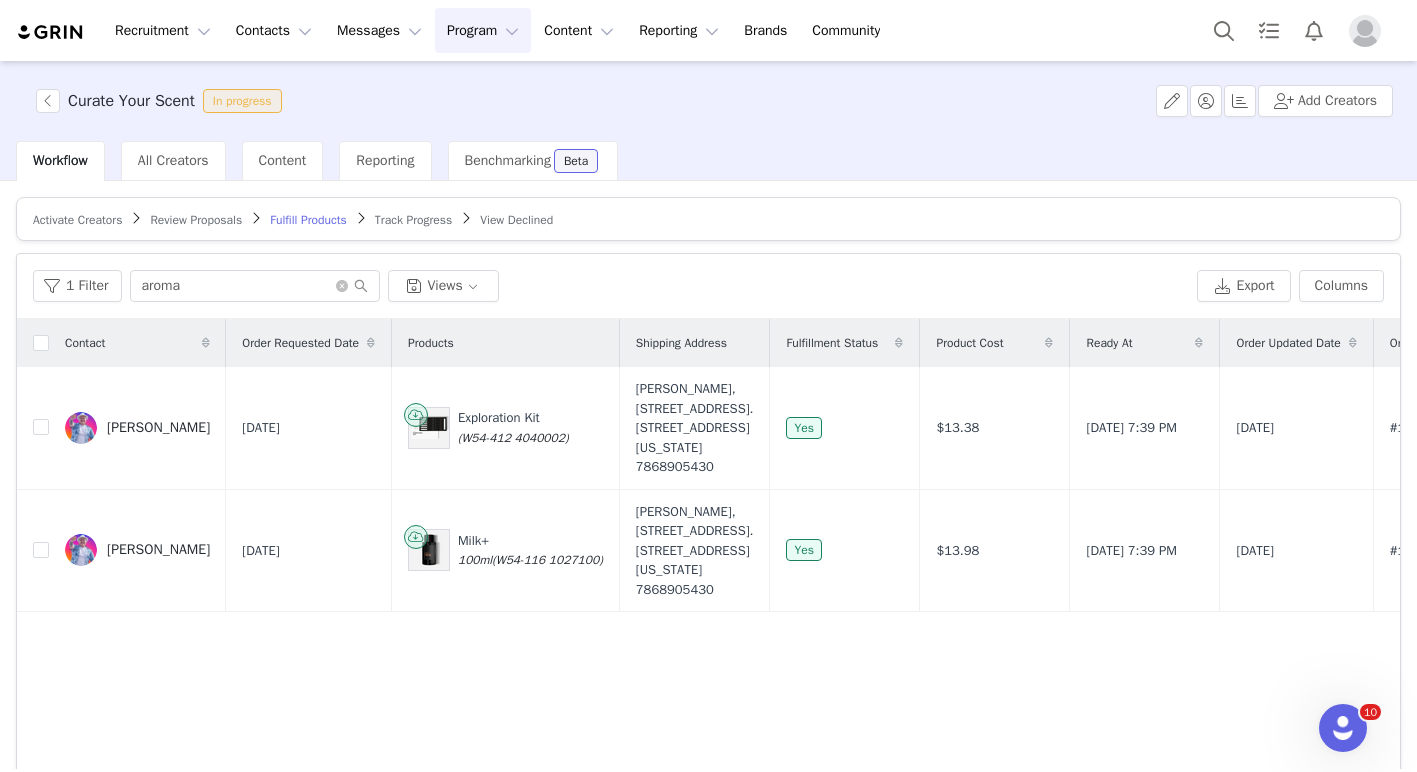 click on "Track Progress" at bounding box center (413, 220) 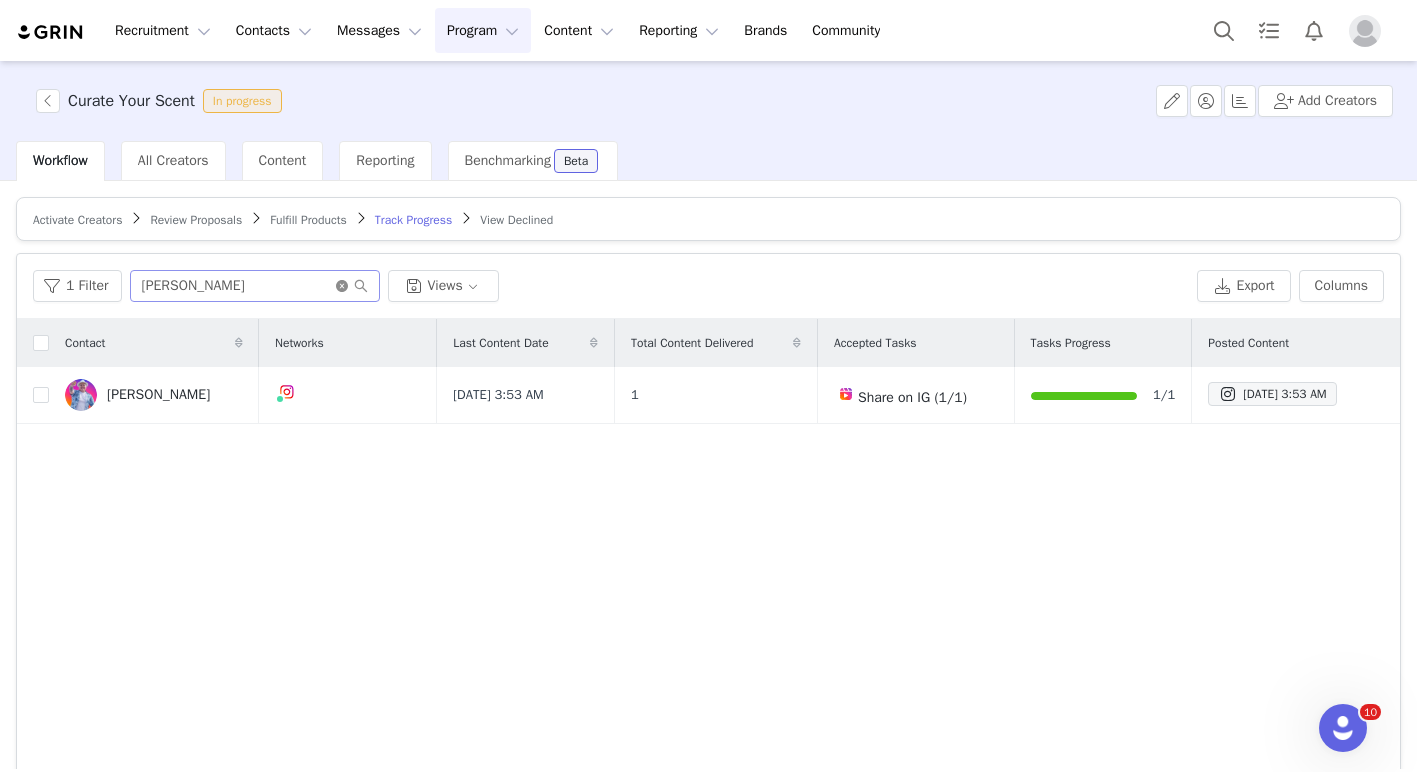 click 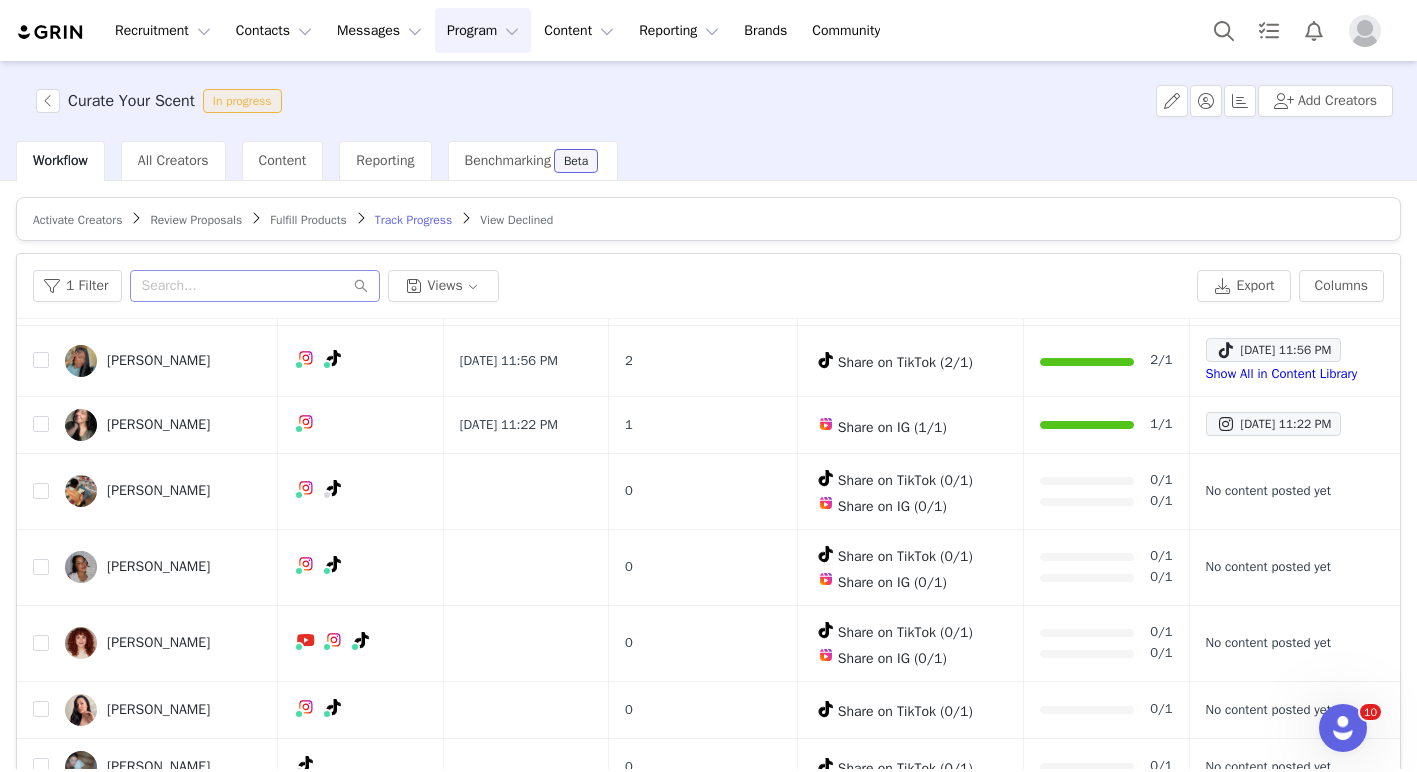 scroll, scrollTop: 1173, scrollLeft: 0, axis: vertical 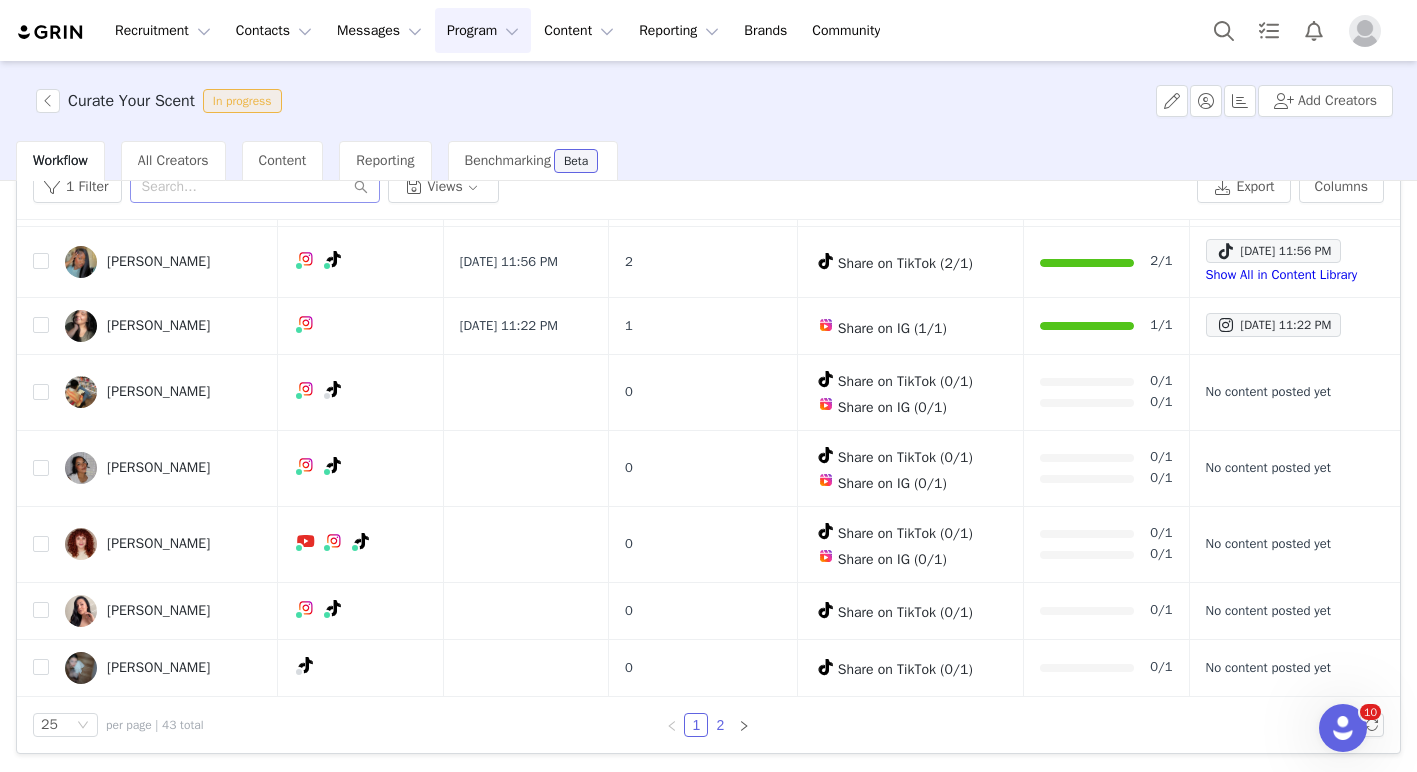 click on "2" at bounding box center [720, 725] 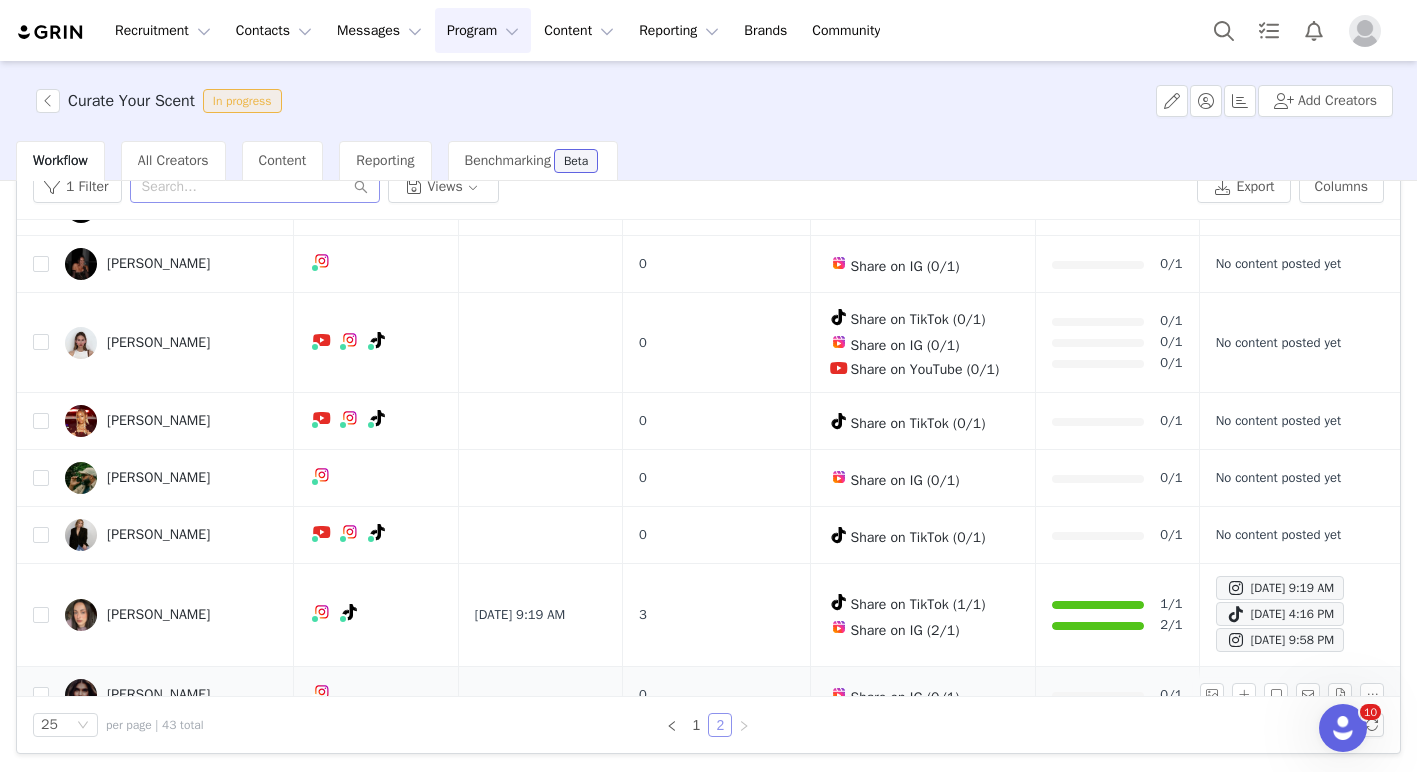 scroll, scrollTop: 763, scrollLeft: 0, axis: vertical 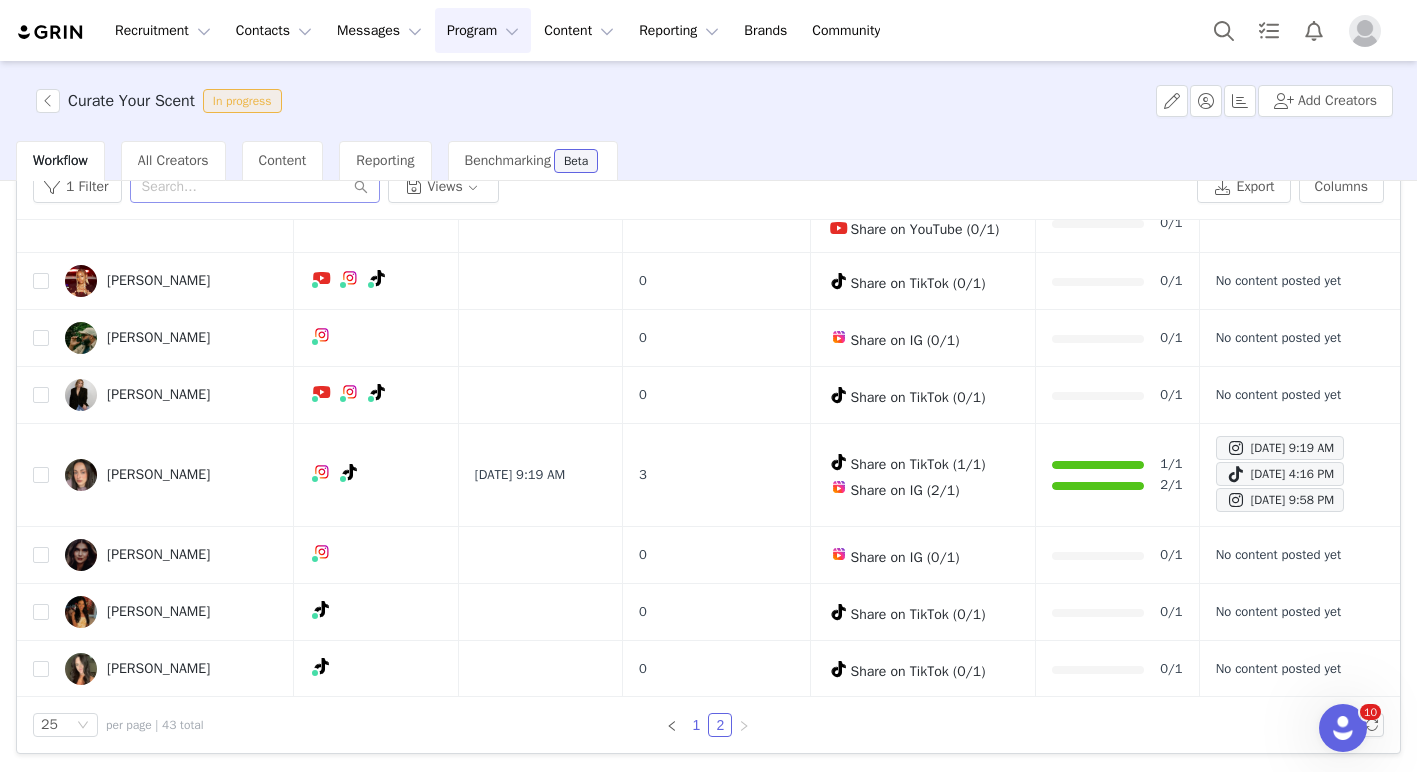 click on "1" at bounding box center [696, 725] 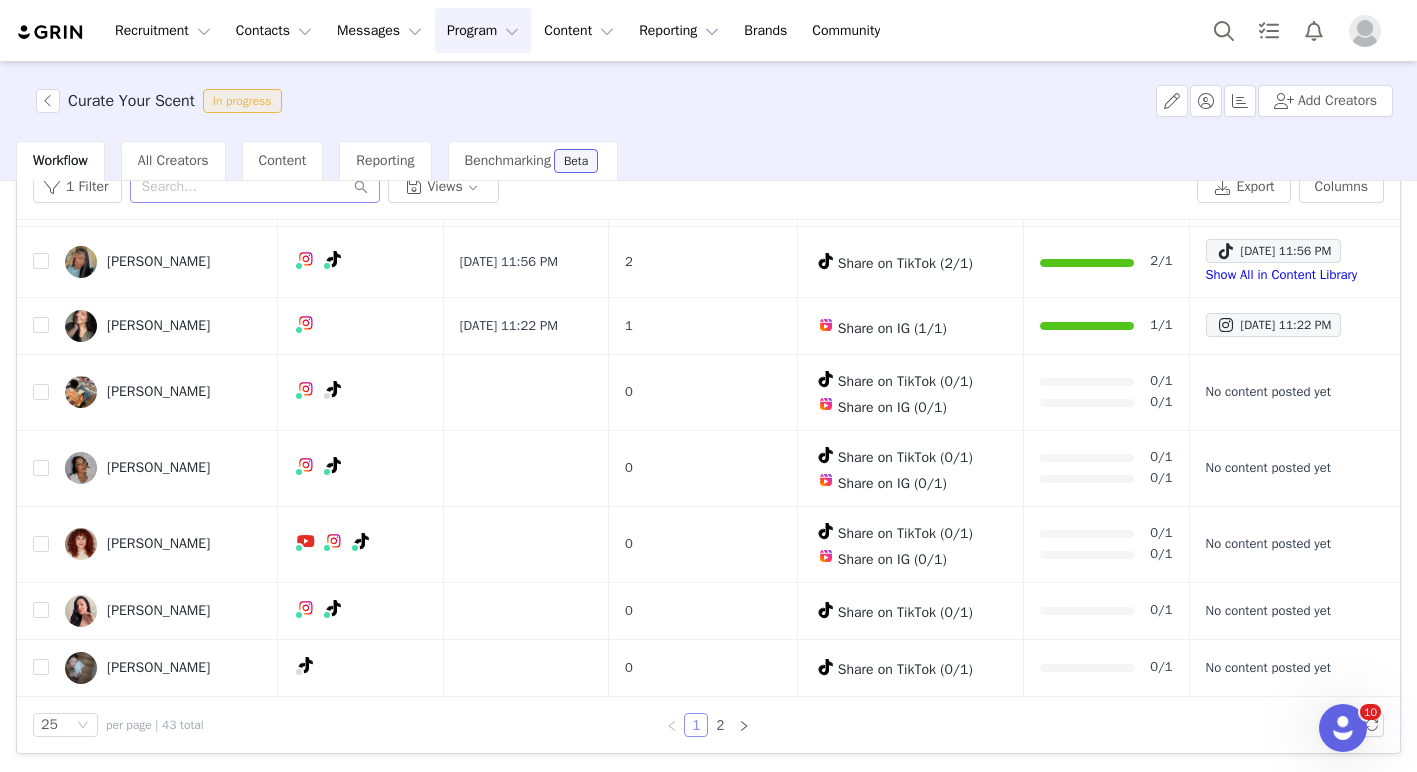 scroll, scrollTop: 1173, scrollLeft: 0, axis: vertical 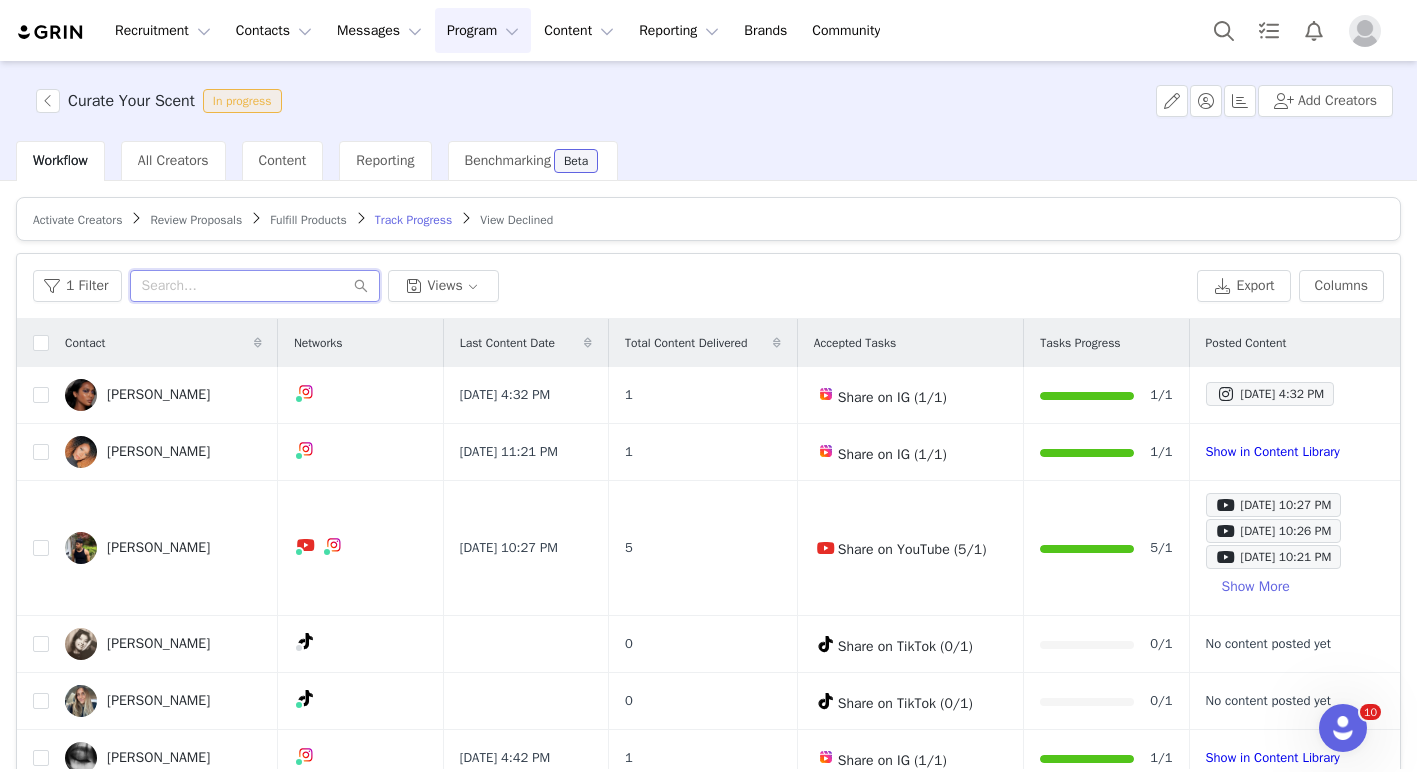 click at bounding box center [255, 286] 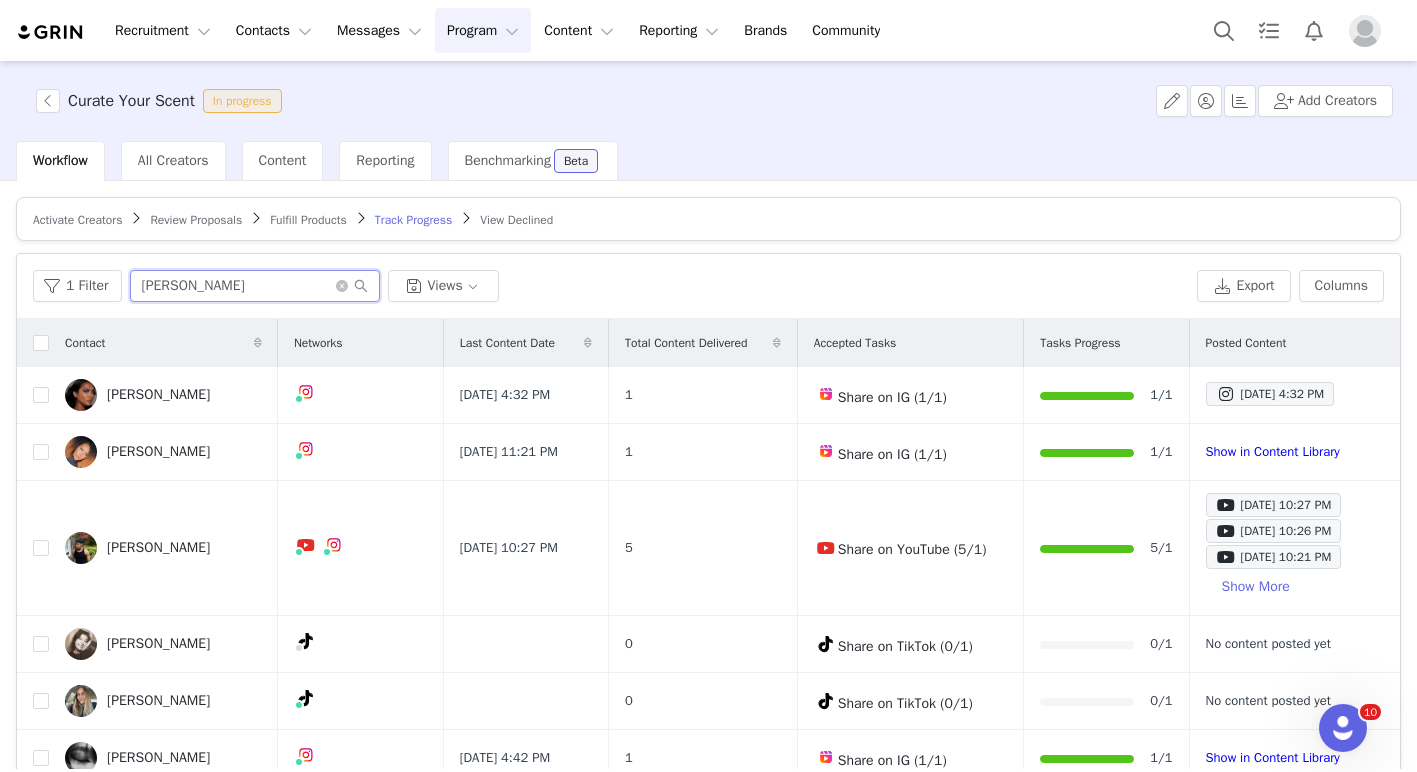 type on "[PERSON_NAME]" 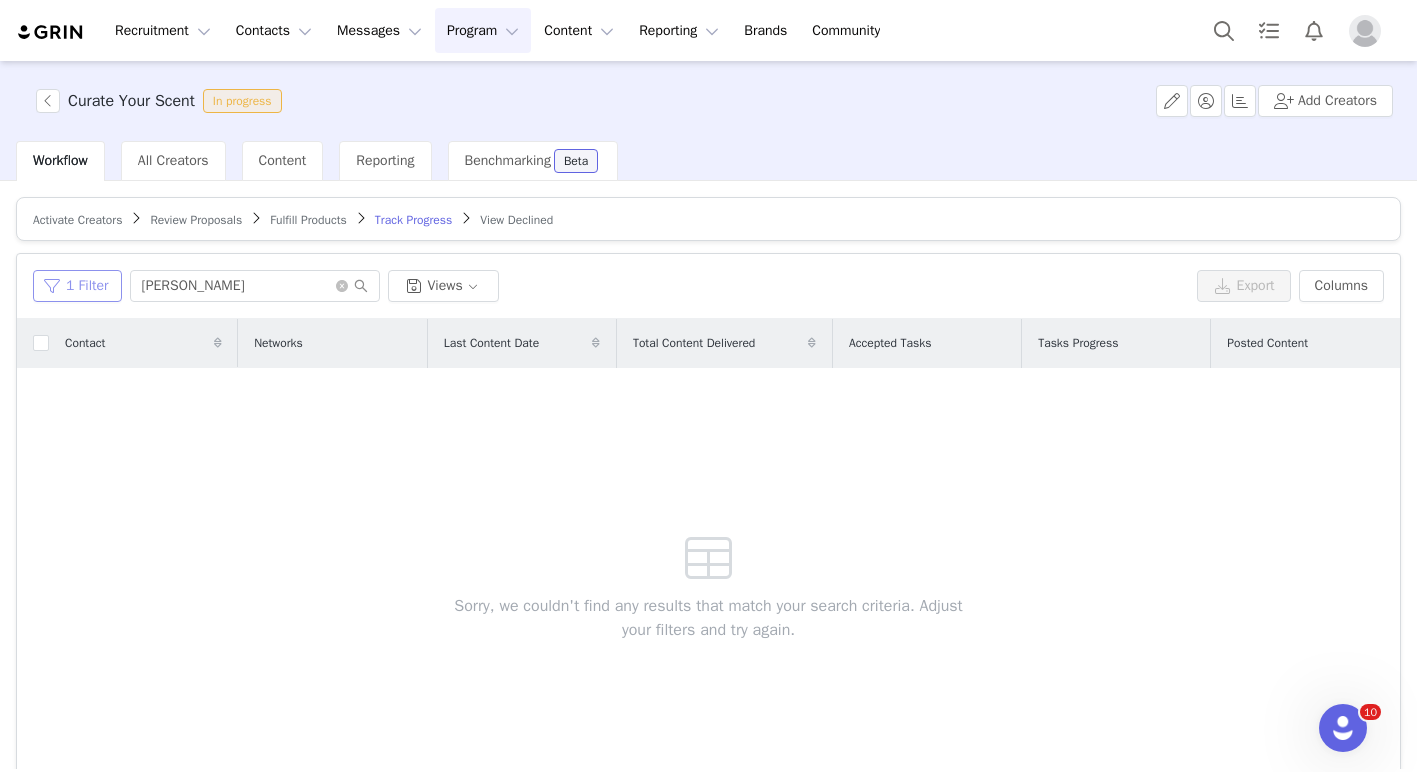 click on "1 Filter" at bounding box center [77, 286] 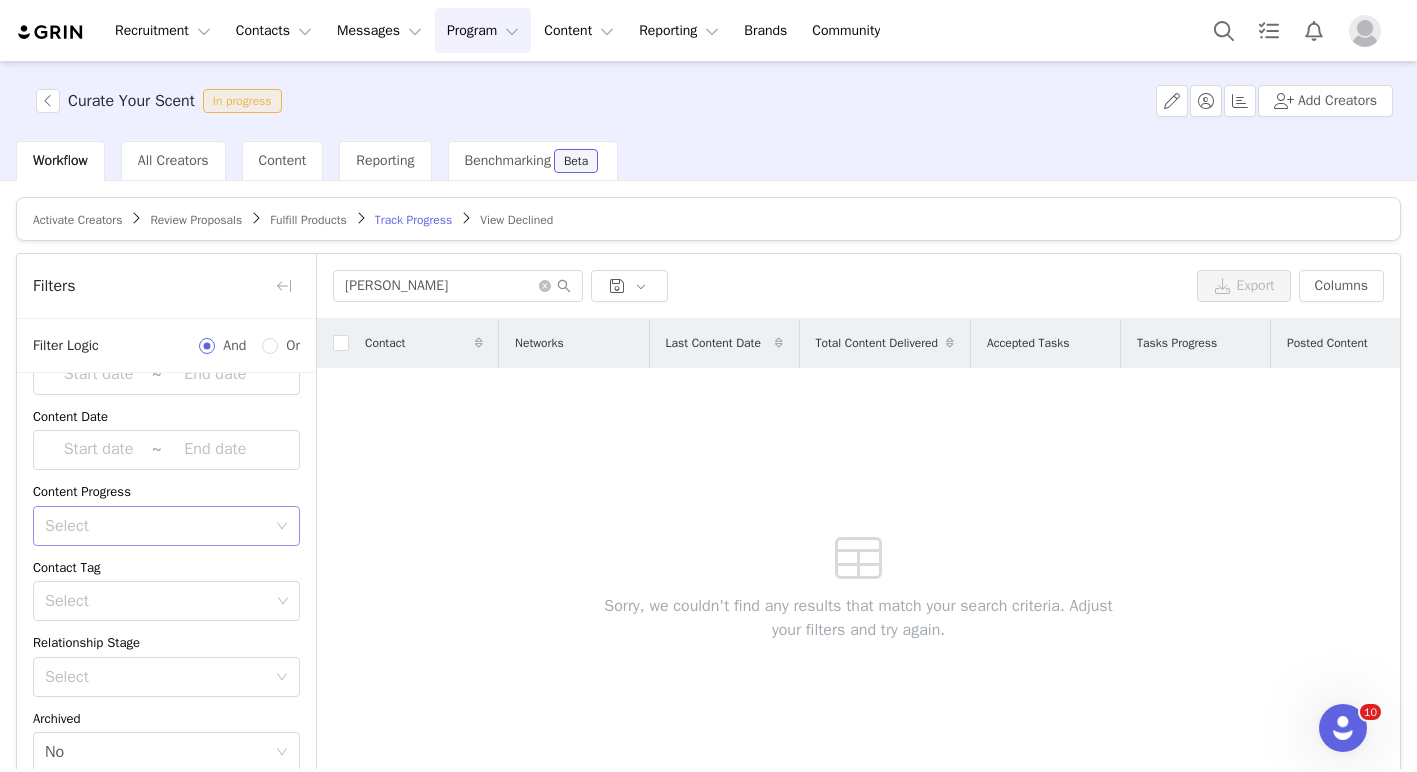 scroll, scrollTop: 132, scrollLeft: 0, axis: vertical 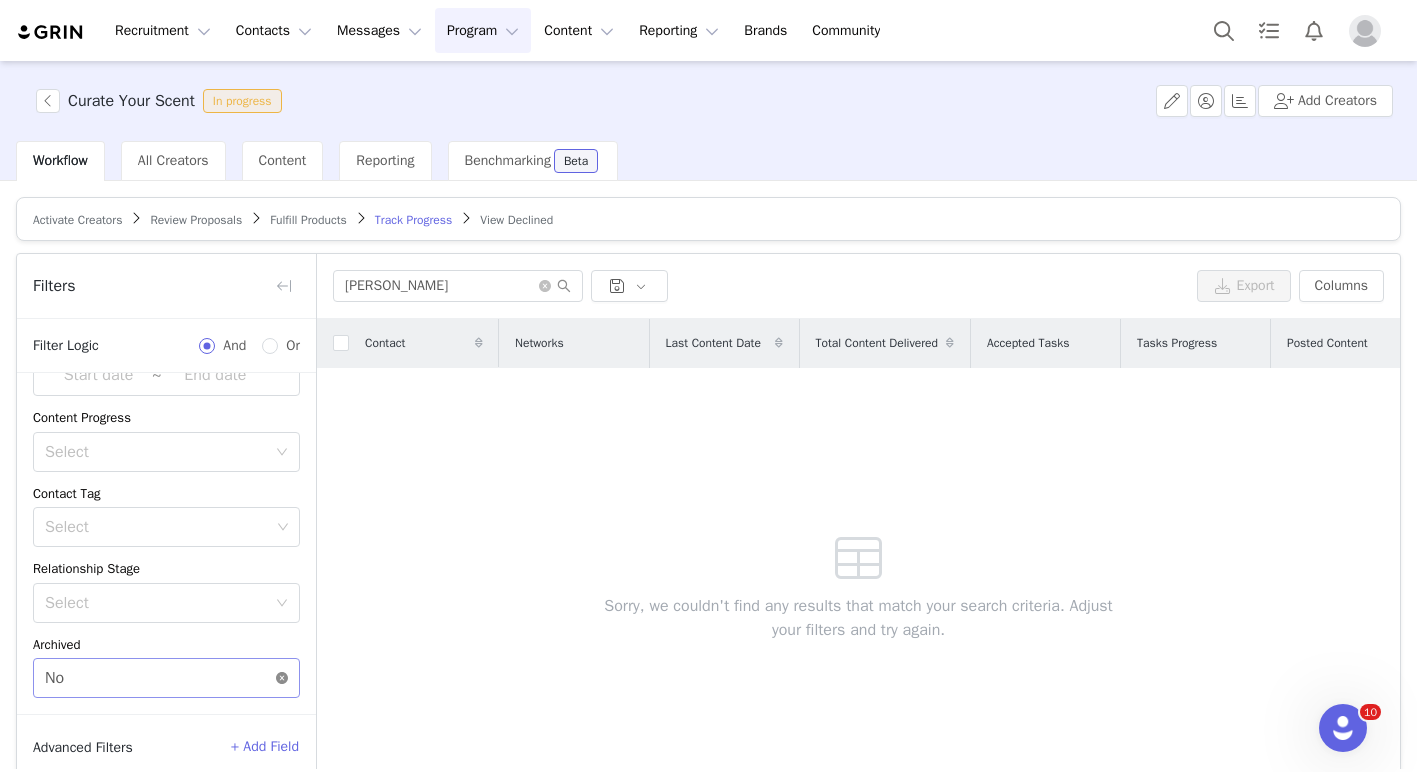 click 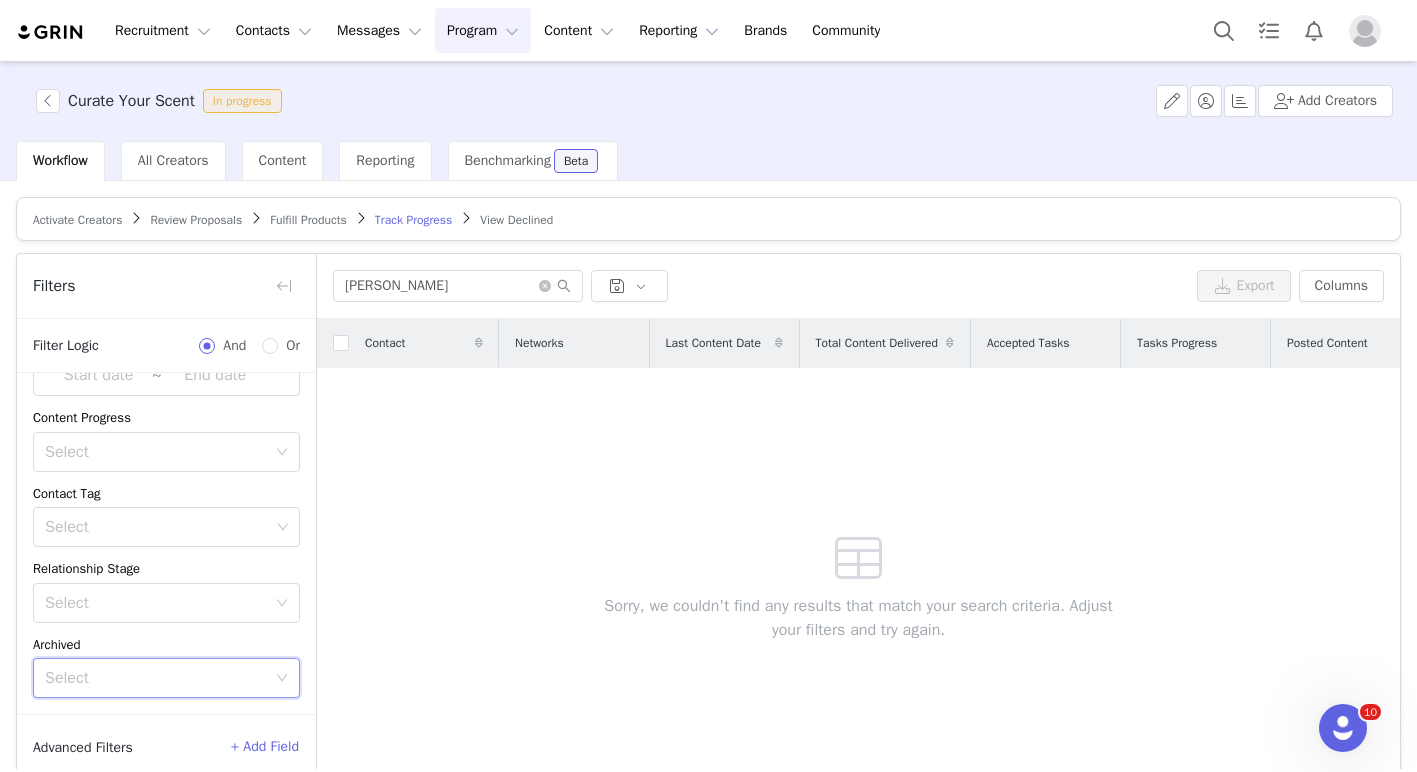 scroll, scrollTop: 99, scrollLeft: 0, axis: vertical 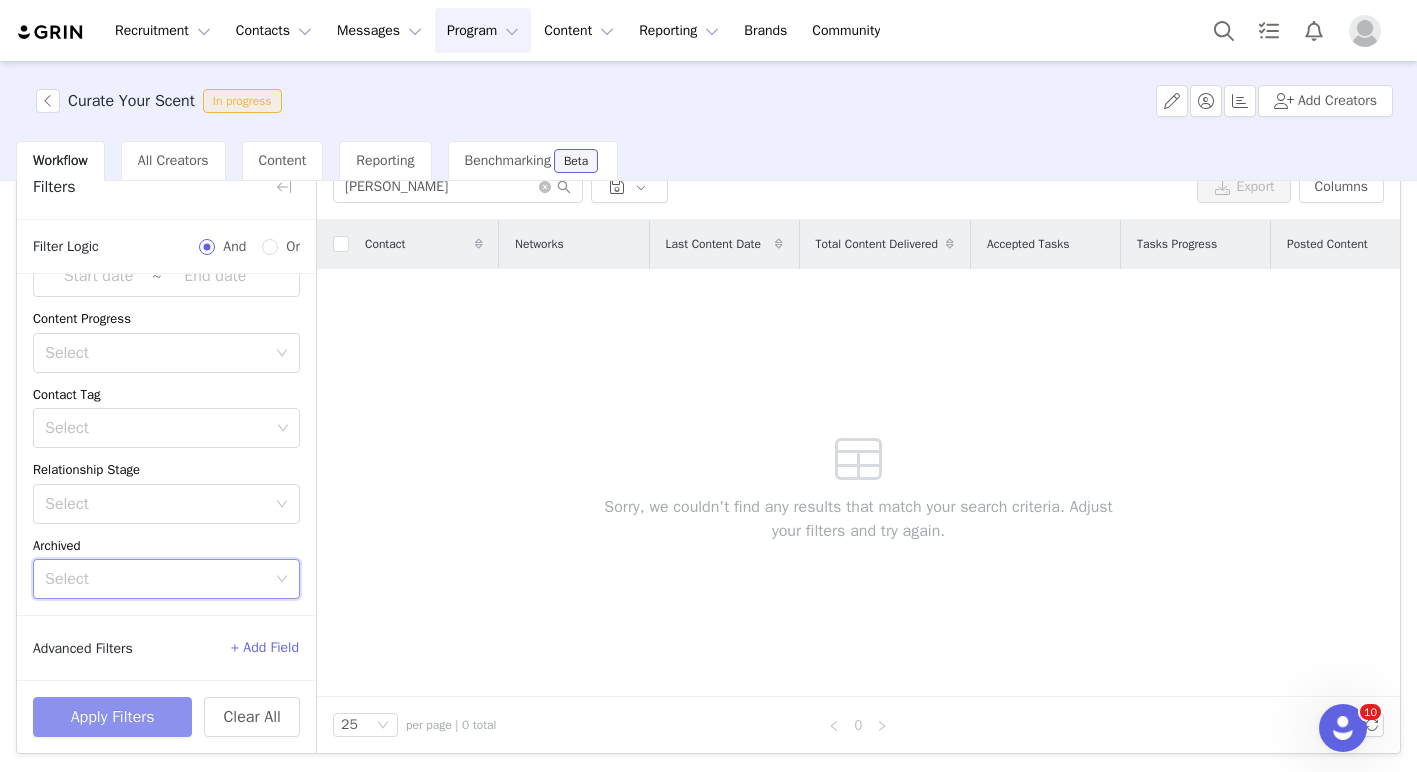 drag, startPoint x: 141, startPoint y: 720, endPoint x: 152, endPoint y: 712, distance: 13.601471 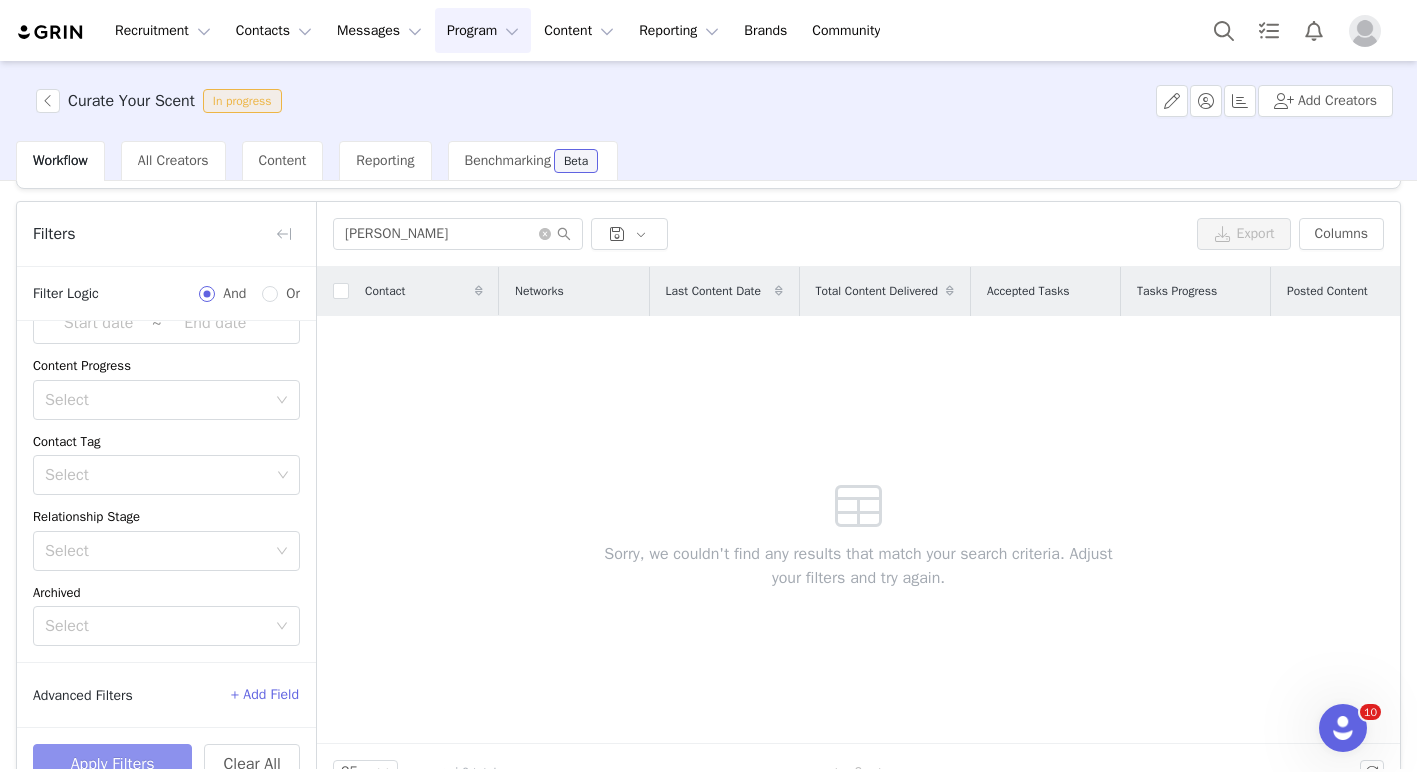 scroll, scrollTop: 0, scrollLeft: 0, axis: both 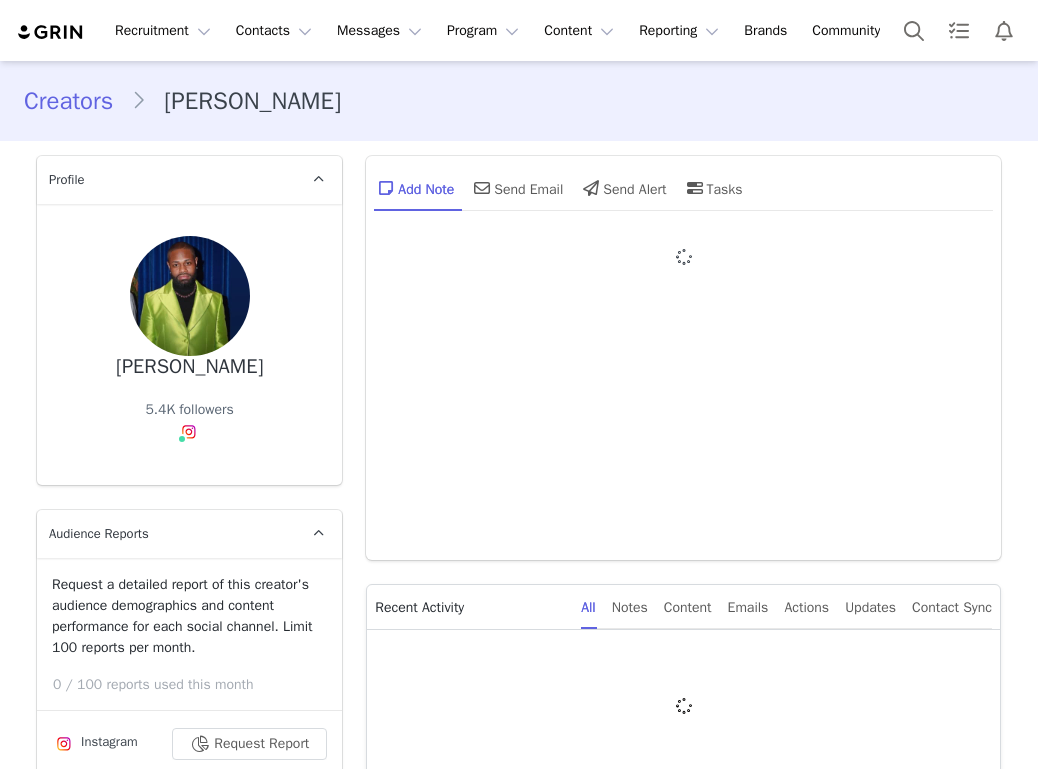 type on "+1 ([GEOGRAPHIC_DATA])" 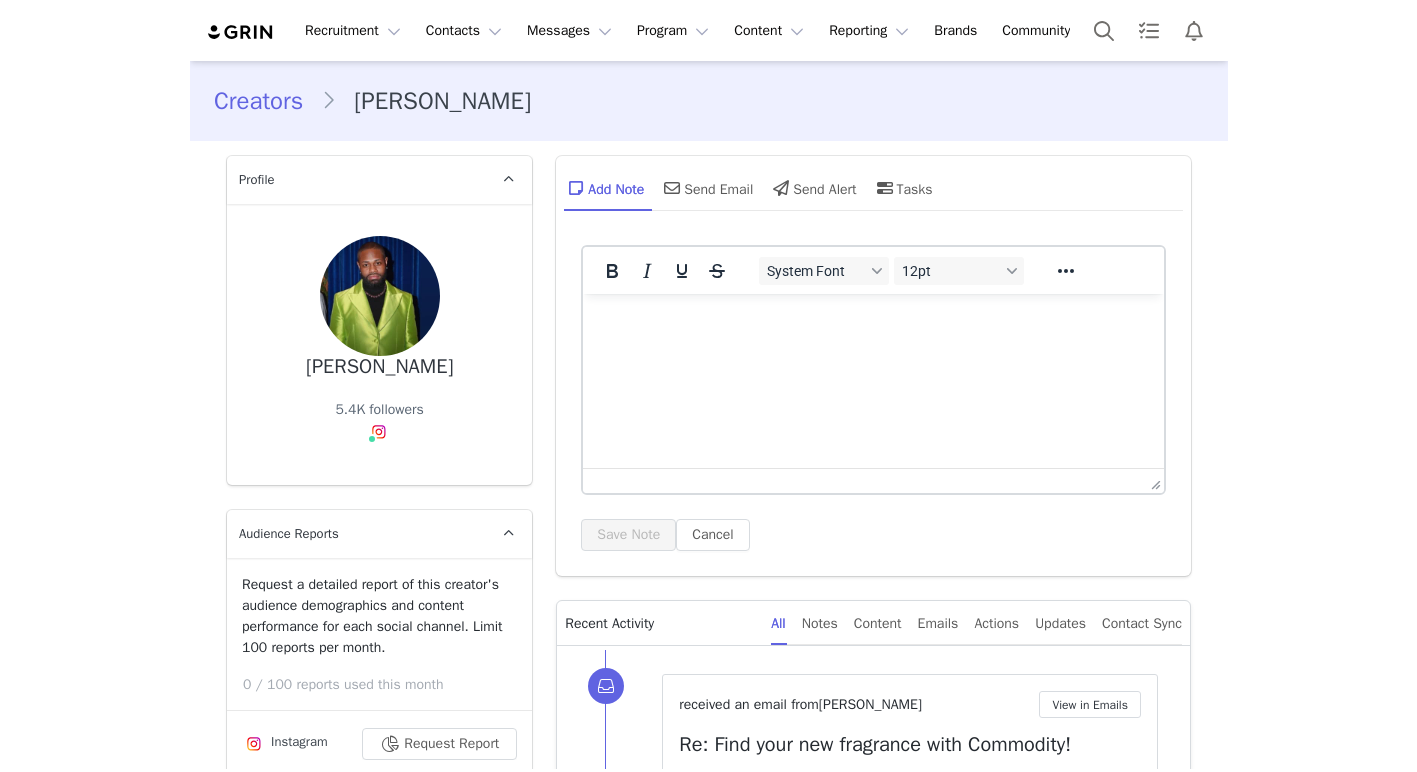 scroll, scrollTop: 0, scrollLeft: 0, axis: both 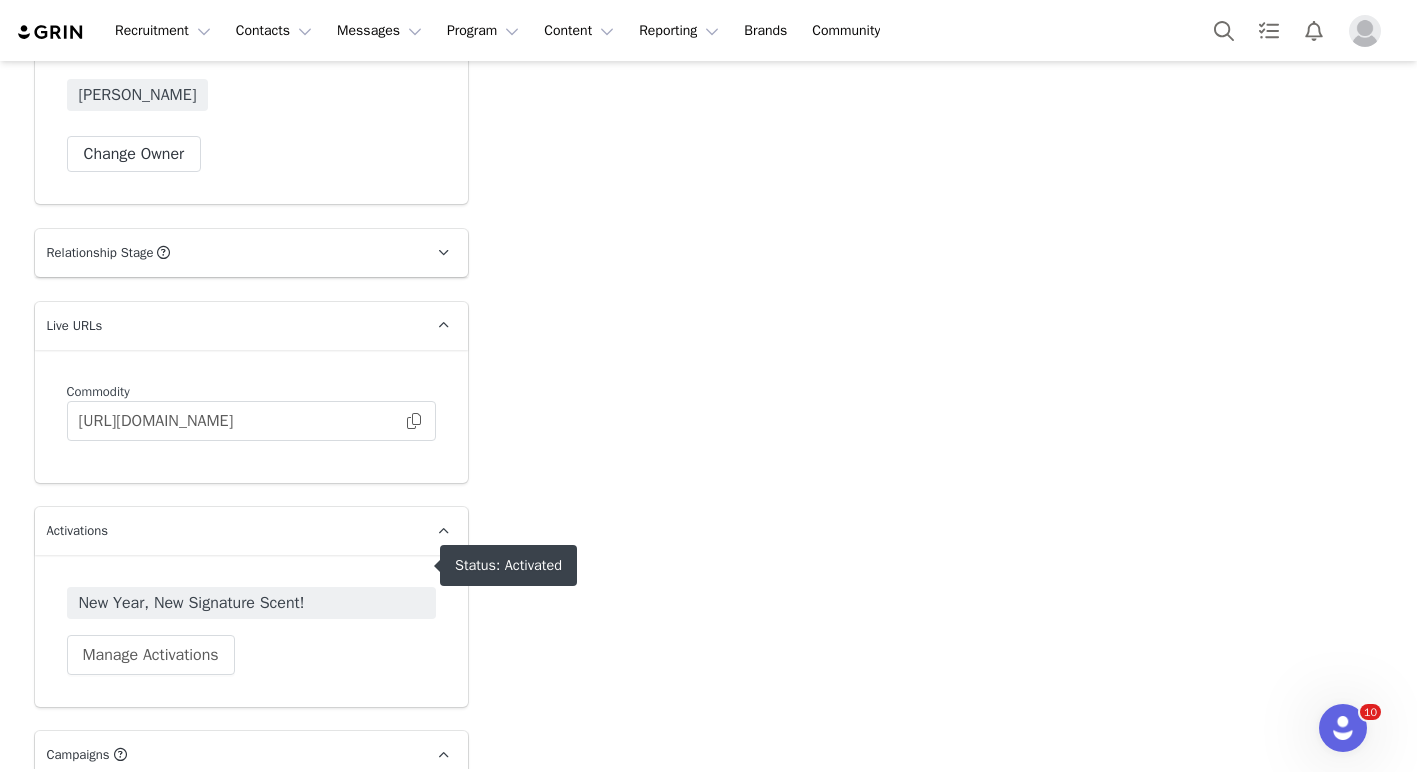 click on "New Year, New Signature Scent!" at bounding box center (251, 603) 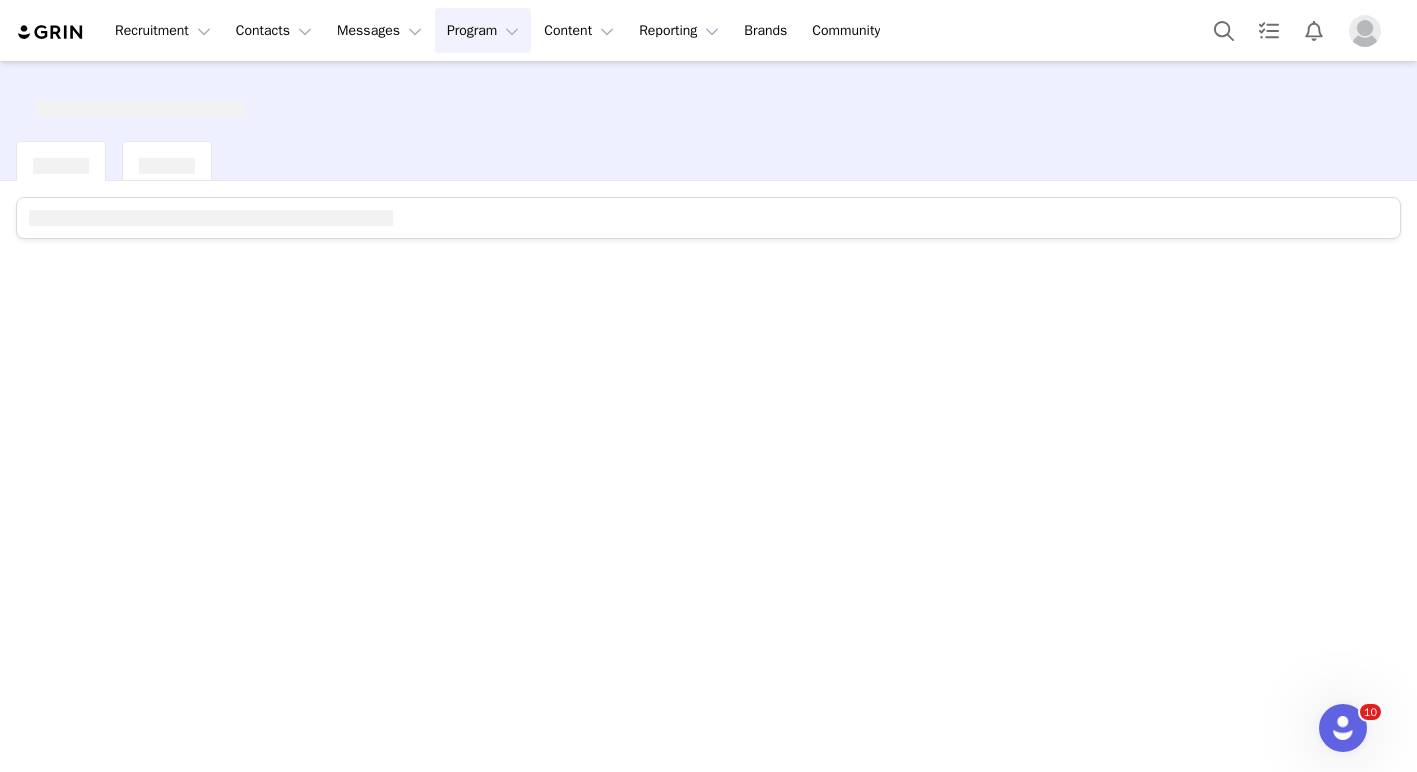 scroll, scrollTop: 0, scrollLeft: 0, axis: both 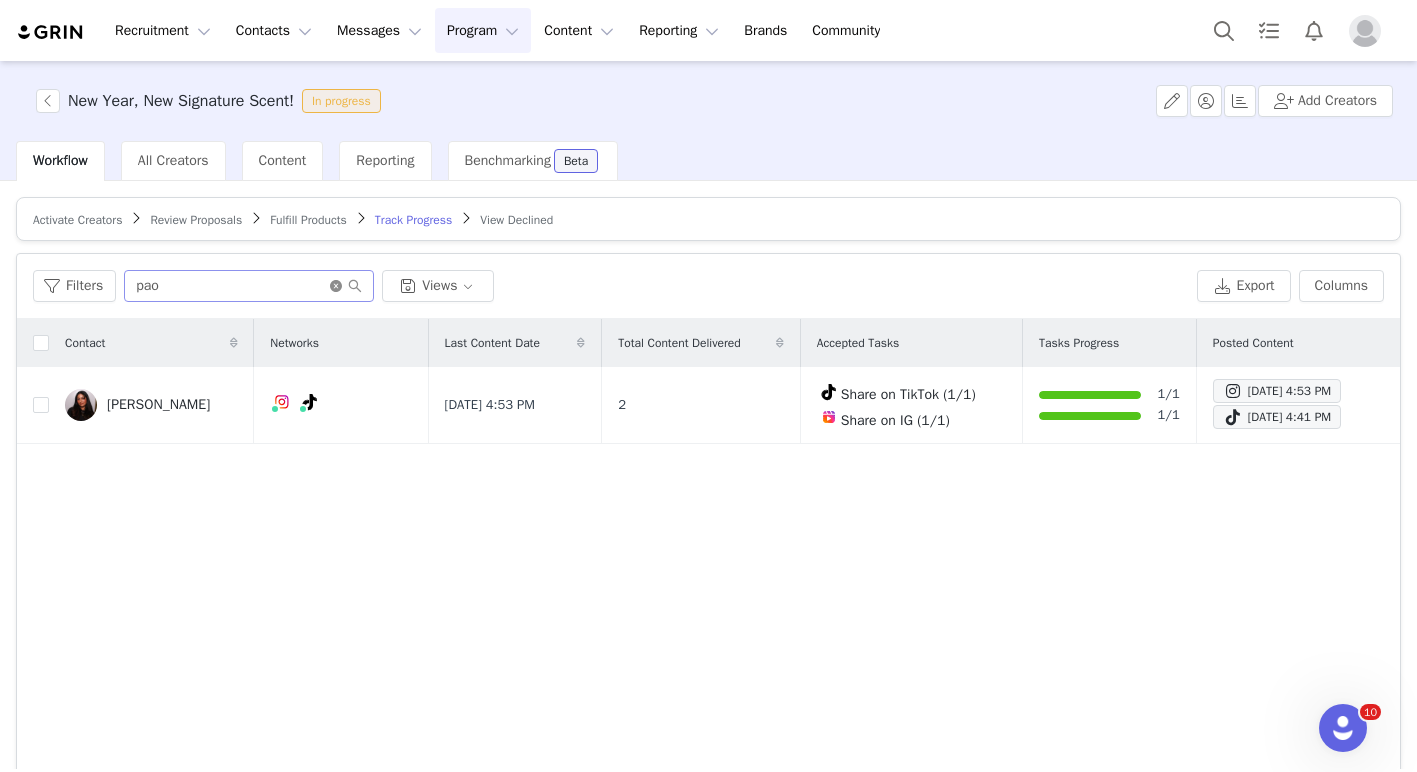 click 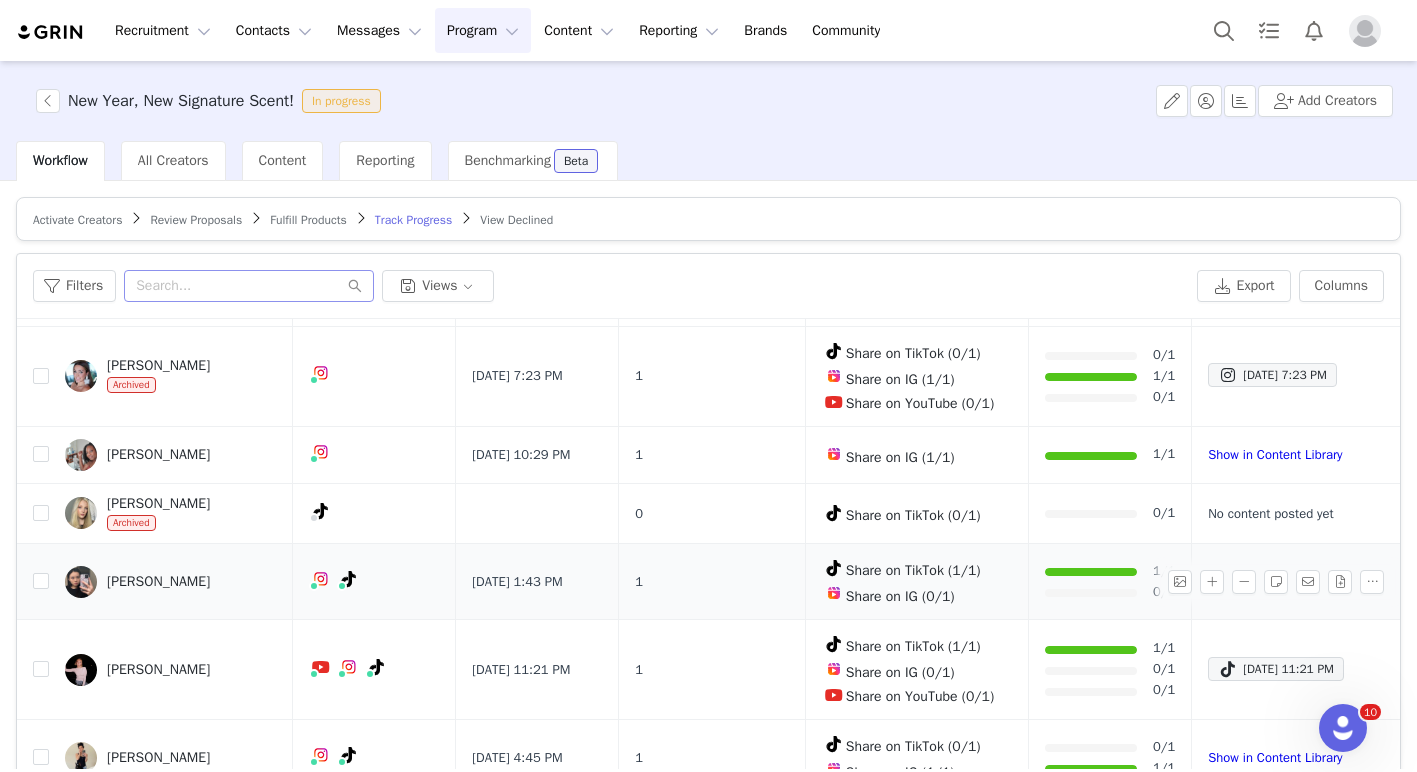 scroll, scrollTop: 1537, scrollLeft: 0, axis: vertical 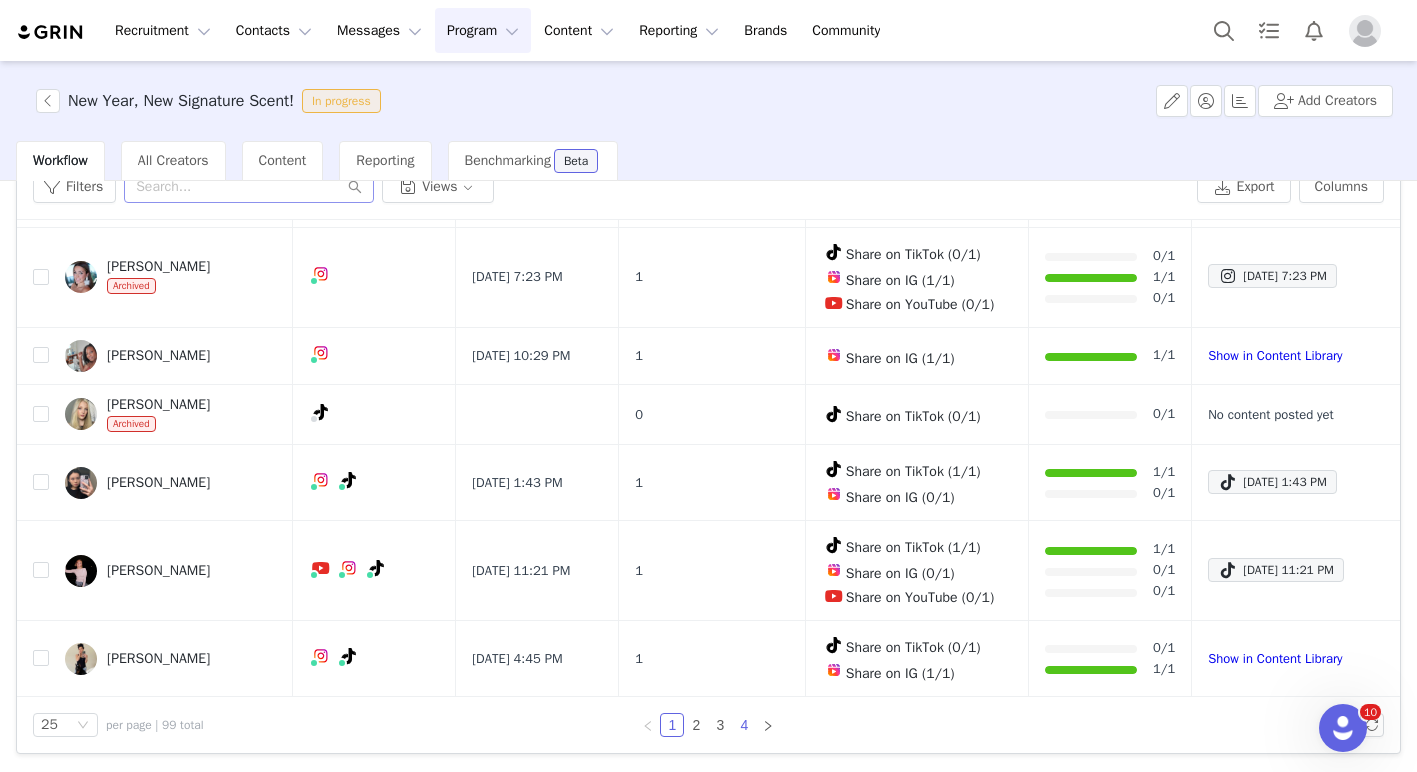 click on "4" at bounding box center [744, 725] 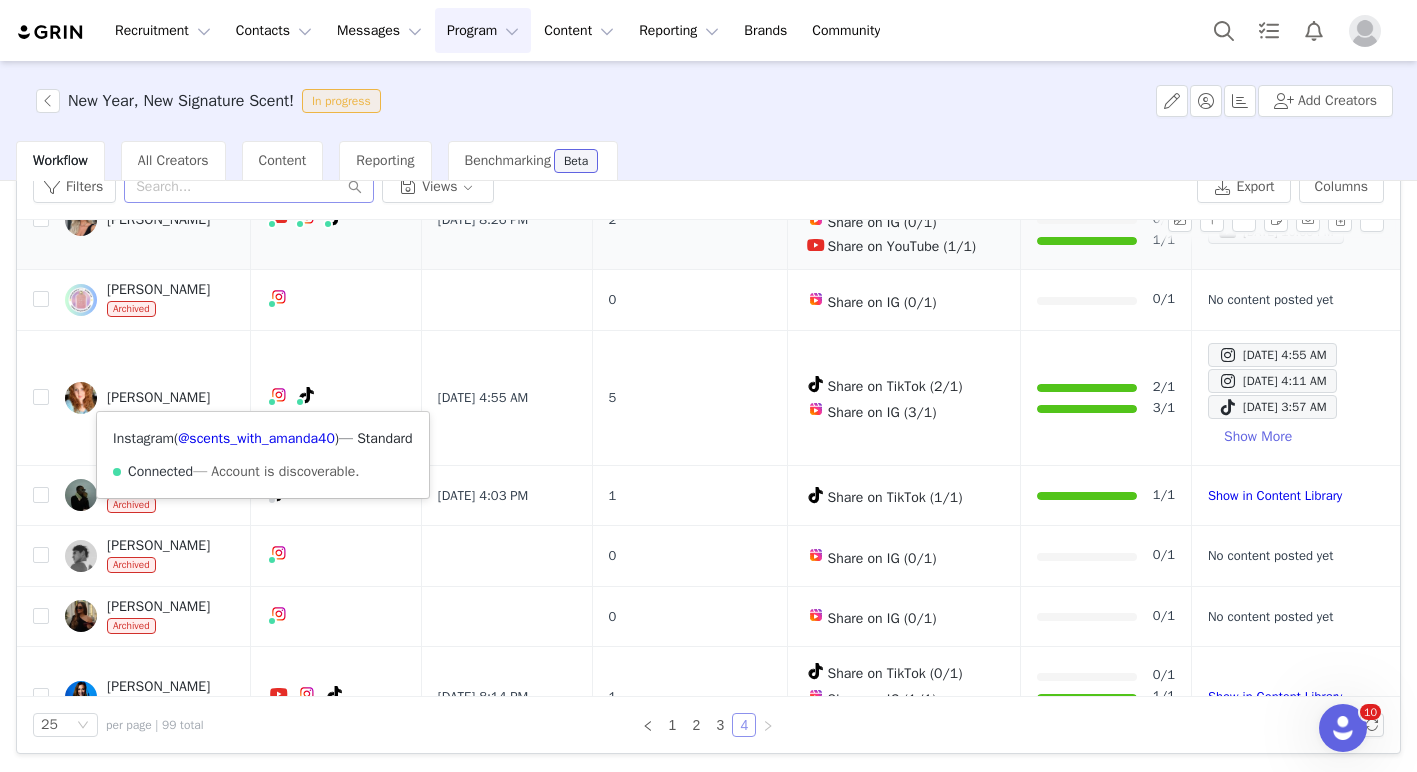 scroll, scrollTop: 0, scrollLeft: 0, axis: both 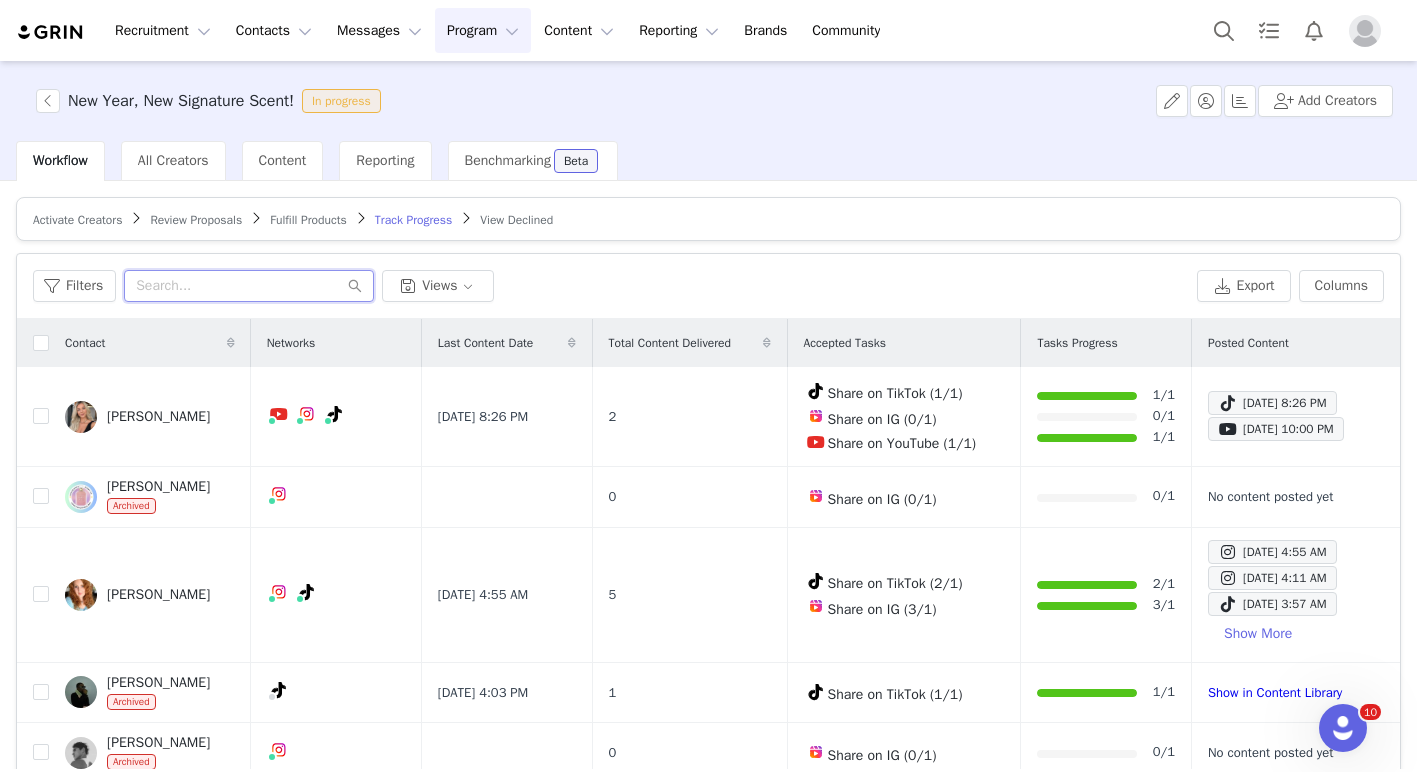 click at bounding box center [249, 286] 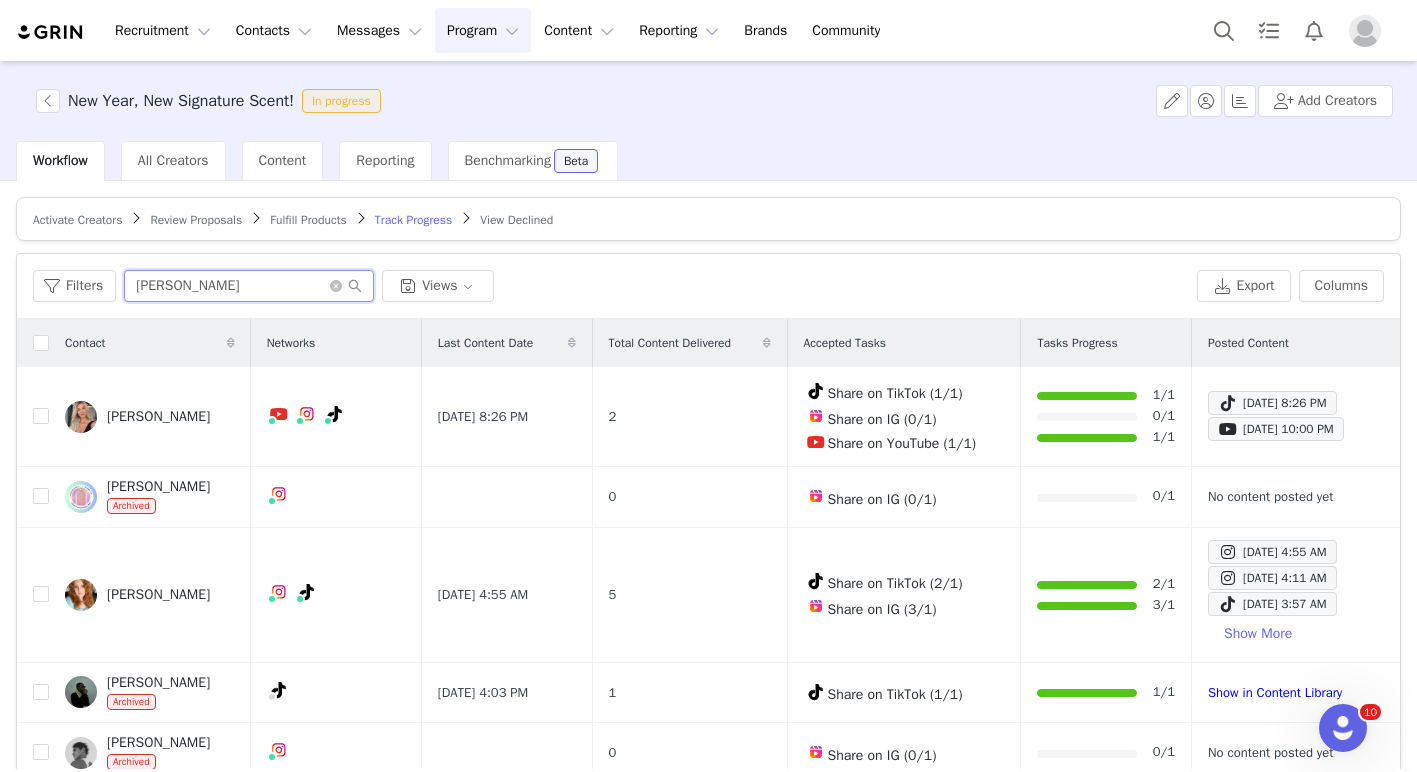 type on "[PERSON_NAME]" 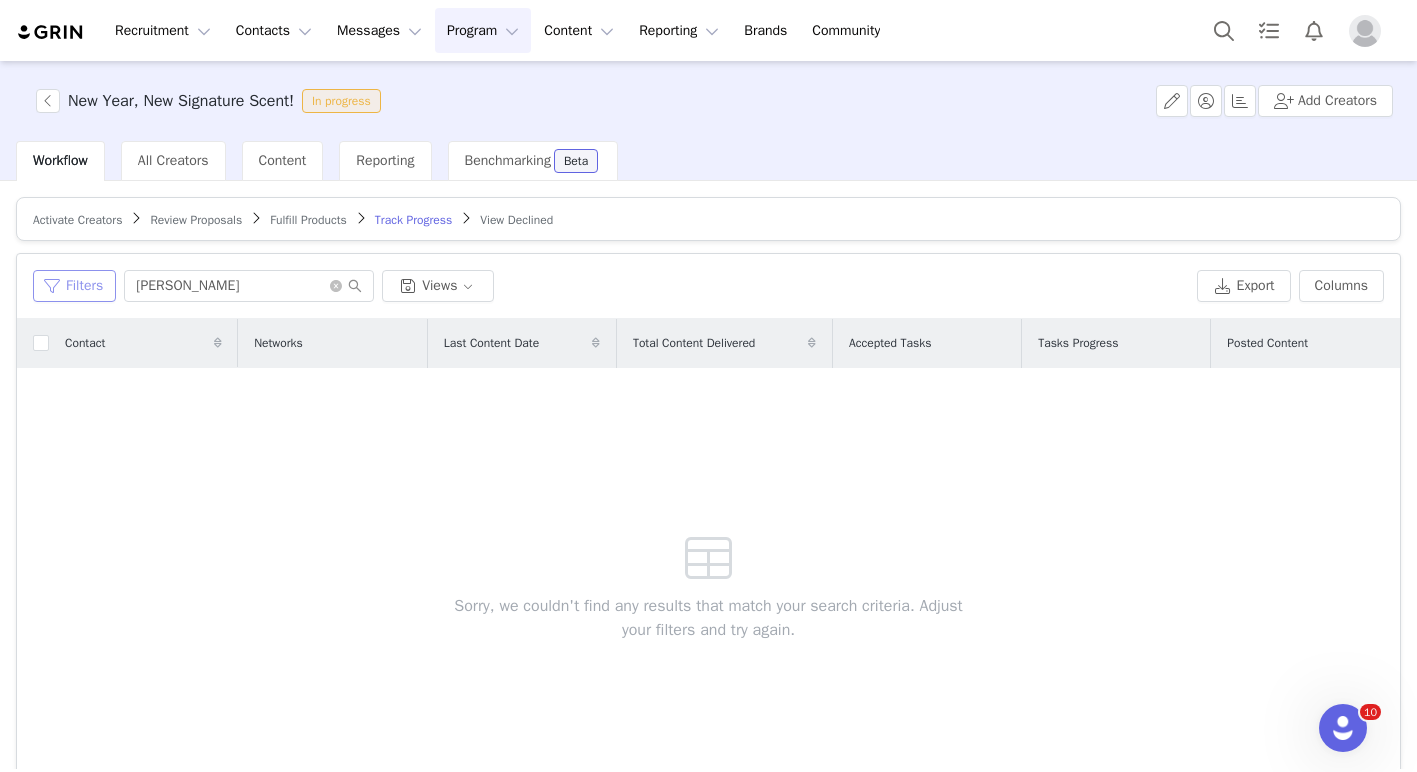 click on "Filters" at bounding box center (74, 286) 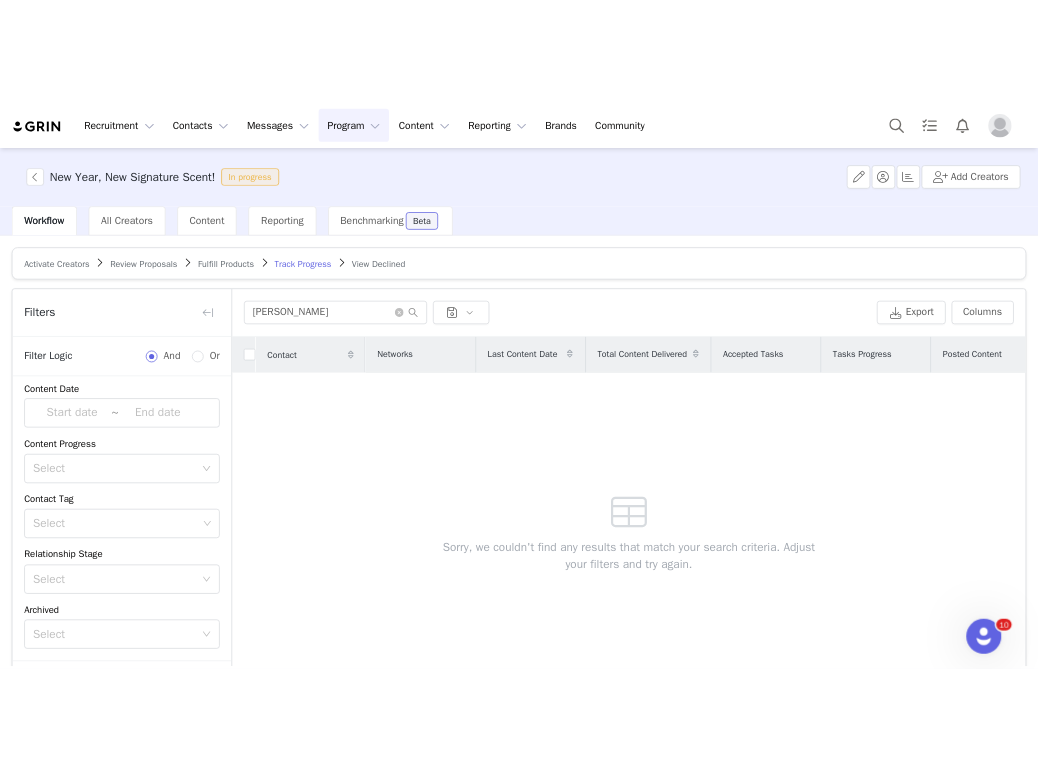 scroll, scrollTop: 0, scrollLeft: 0, axis: both 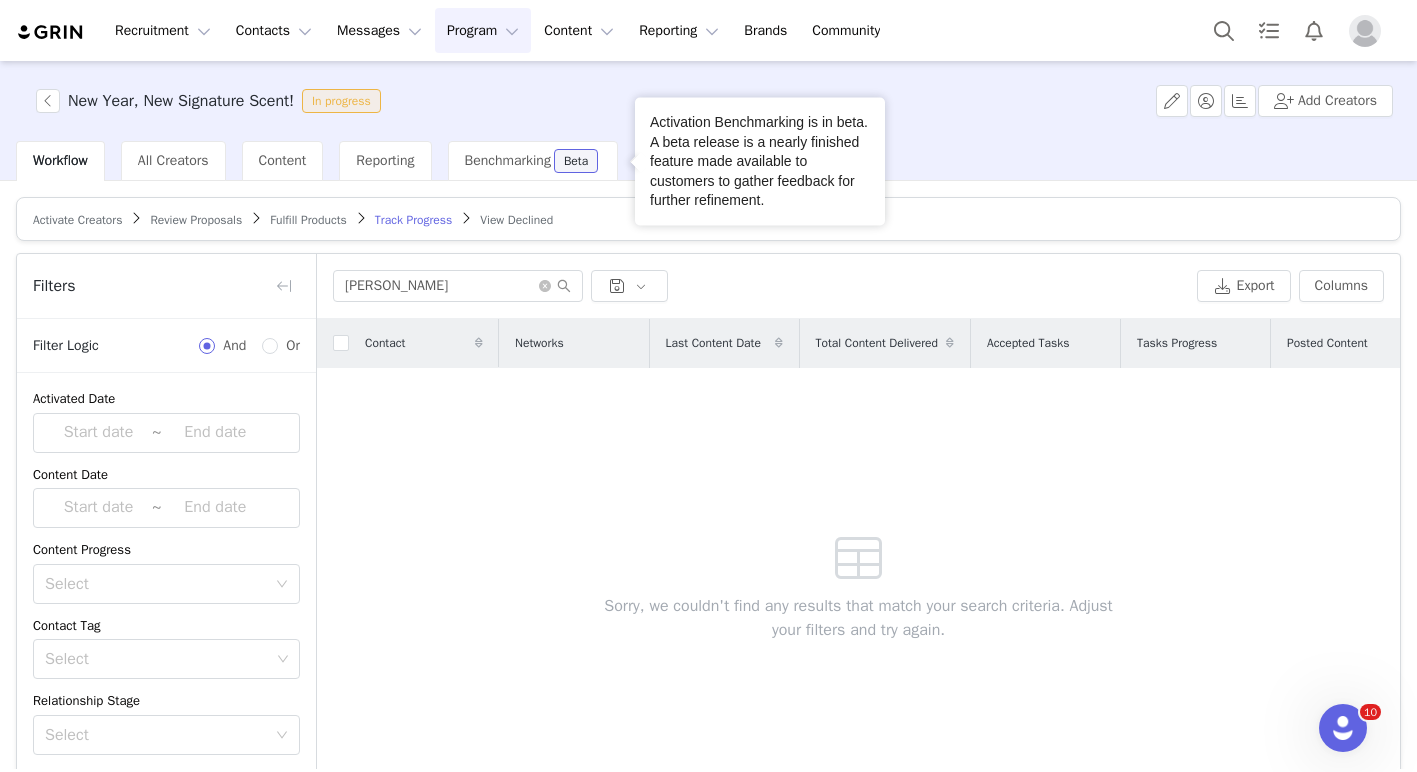 click on "Activation Benchmarking is in beta. A beta release is a nearly finished feature made available to customers to gather feedback for further refinement." at bounding box center (760, 162) 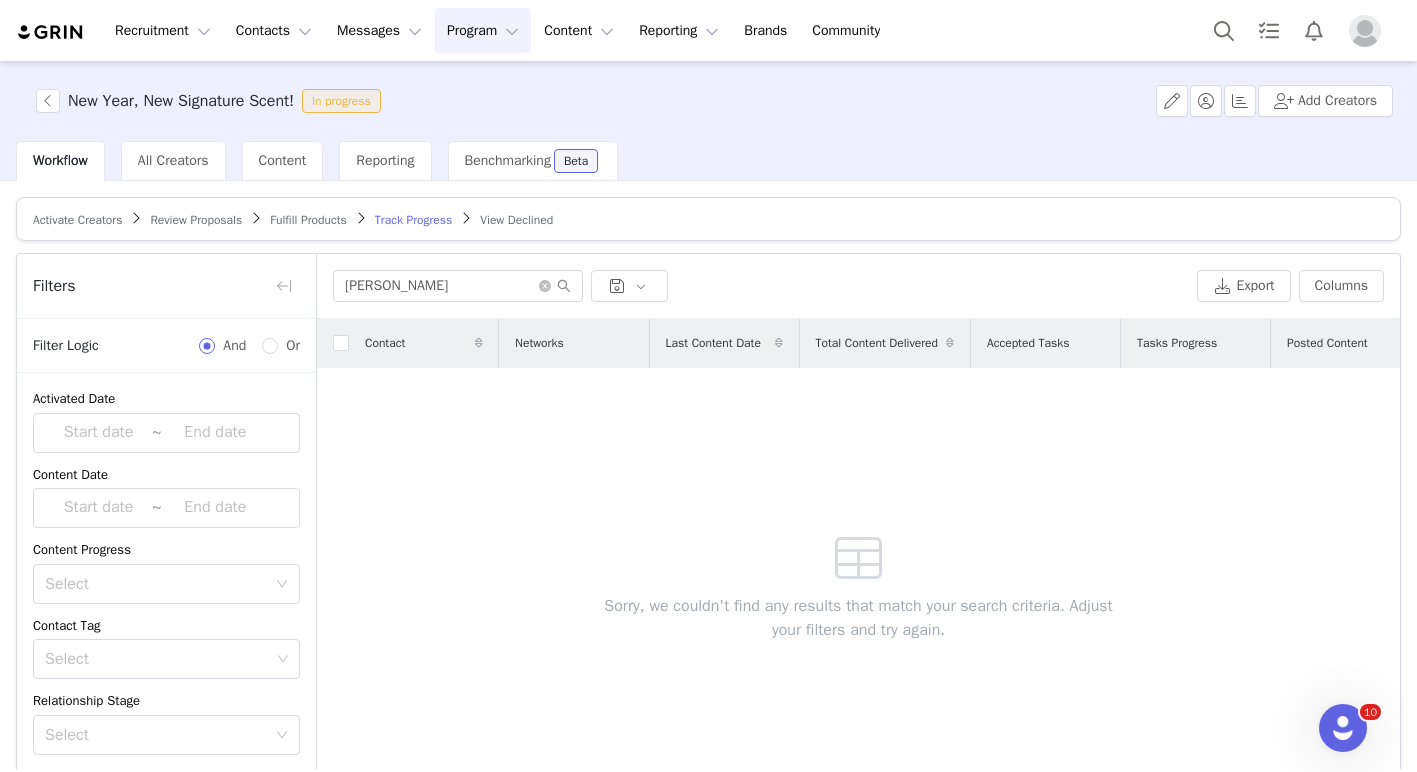 click on "Fulfill Products" at bounding box center (308, 220) 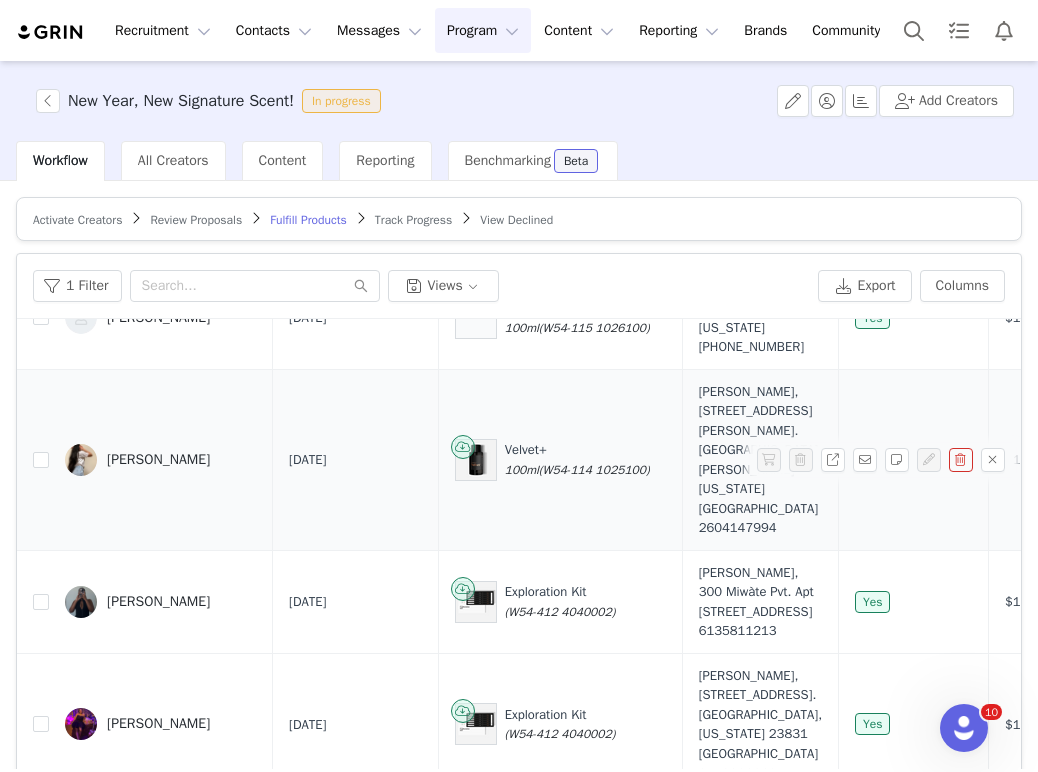 scroll, scrollTop: 3215, scrollLeft: 0, axis: vertical 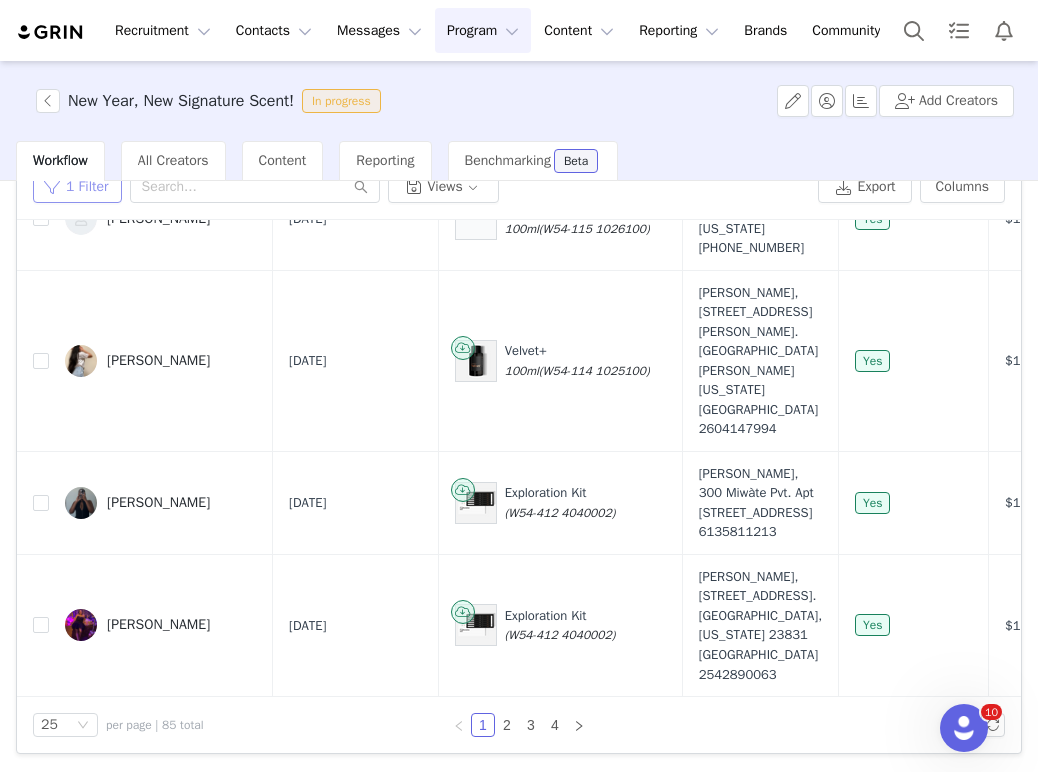 click on "1 Filter" at bounding box center [77, 187] 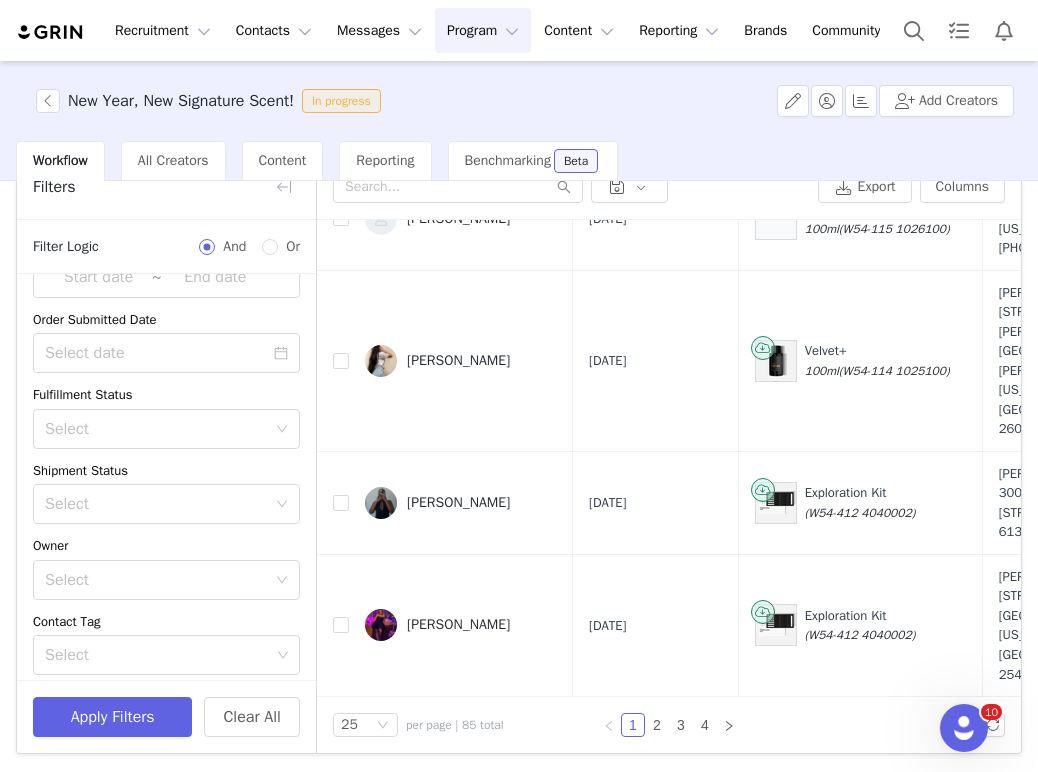 scroll, scrollTop: 207, scrollLeft: 0, axis: vertical 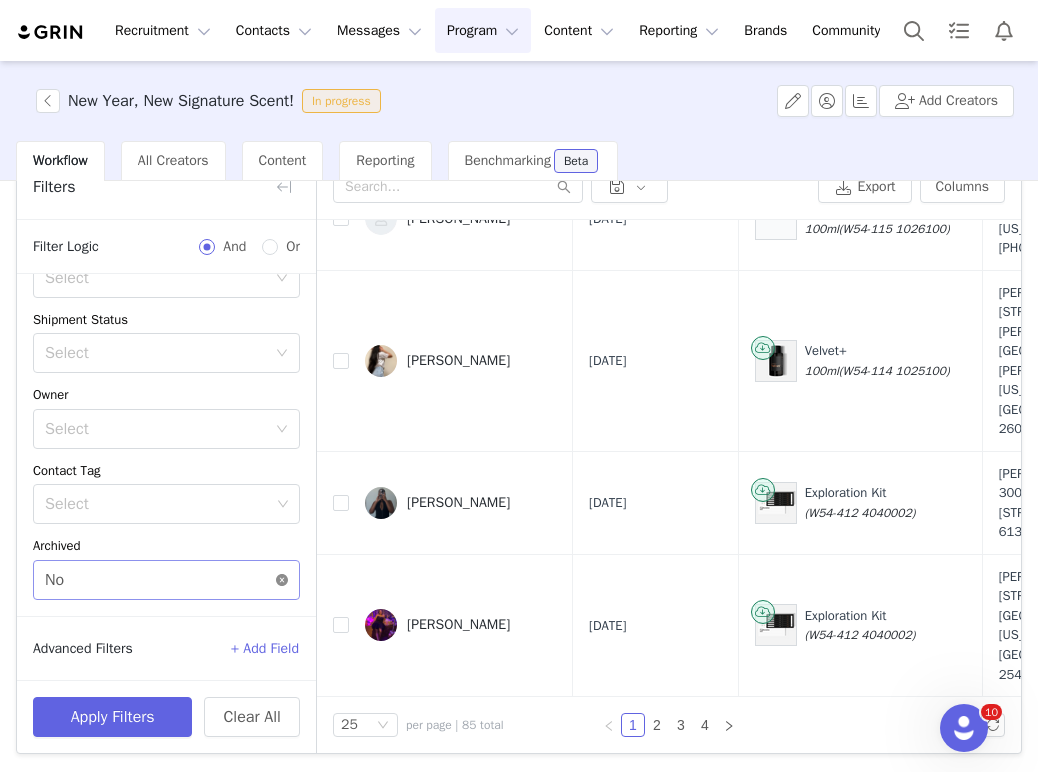 drag, startPoint x: 265, startPoint y: 582, endPoint x: 148, endPoint y: 718, distance: 179.40178 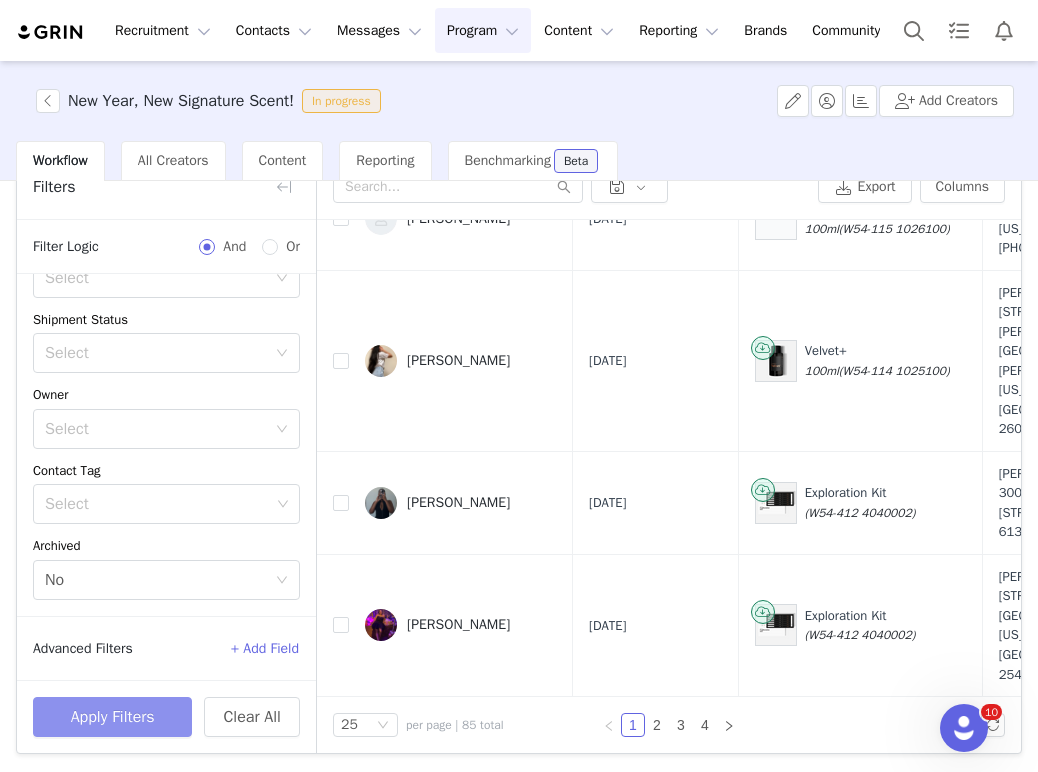 click 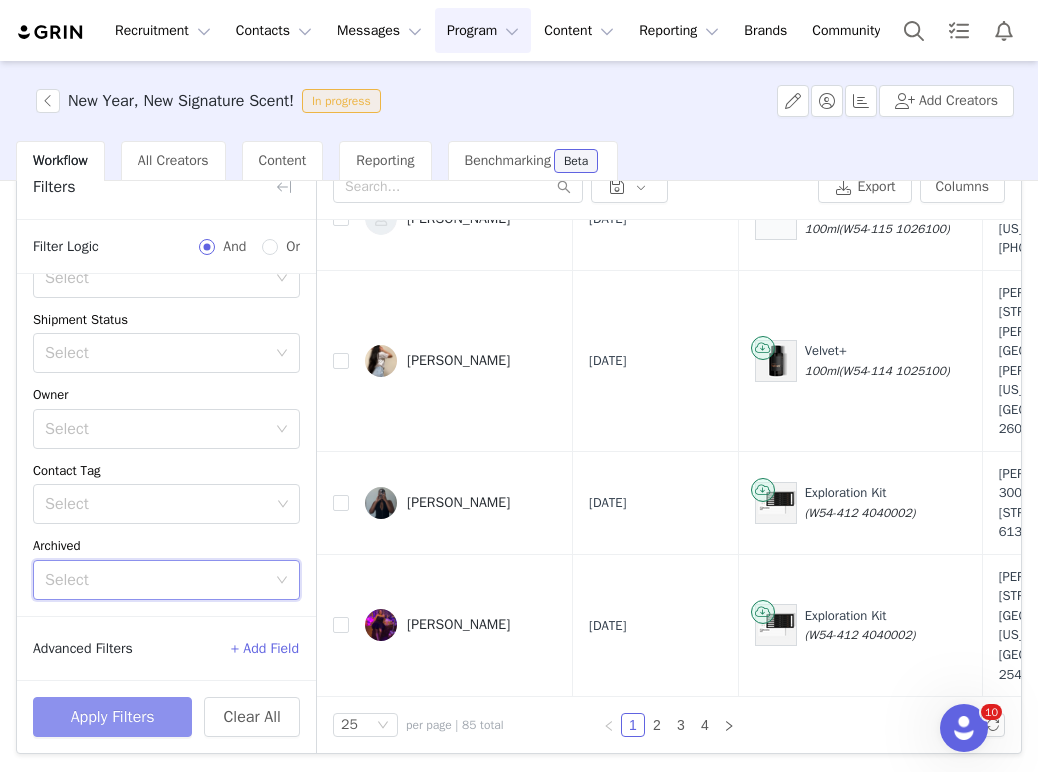 click on "Apply Filters" at bounding box center (112, 717) 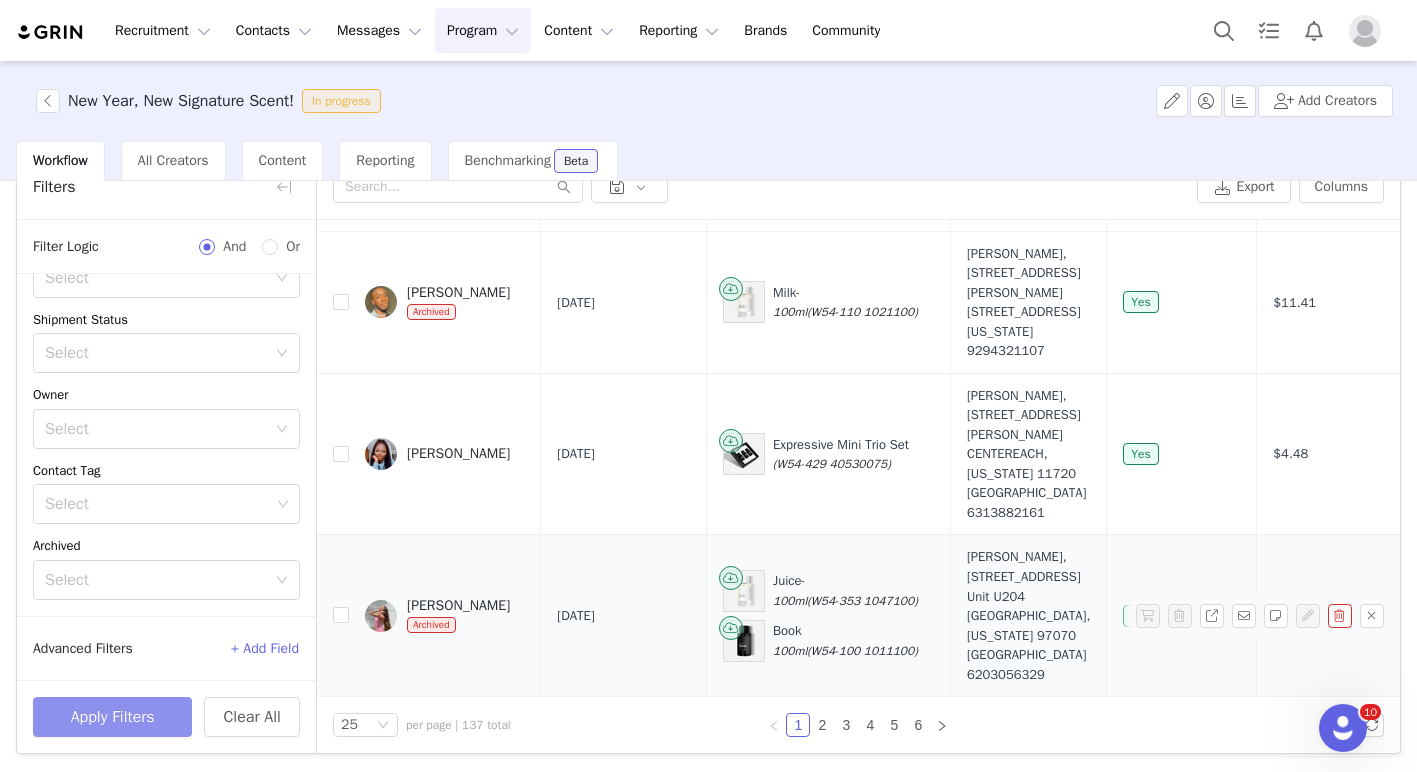 scroll, scrollTop: 3141, scrollLeft: 0, axis: vertical 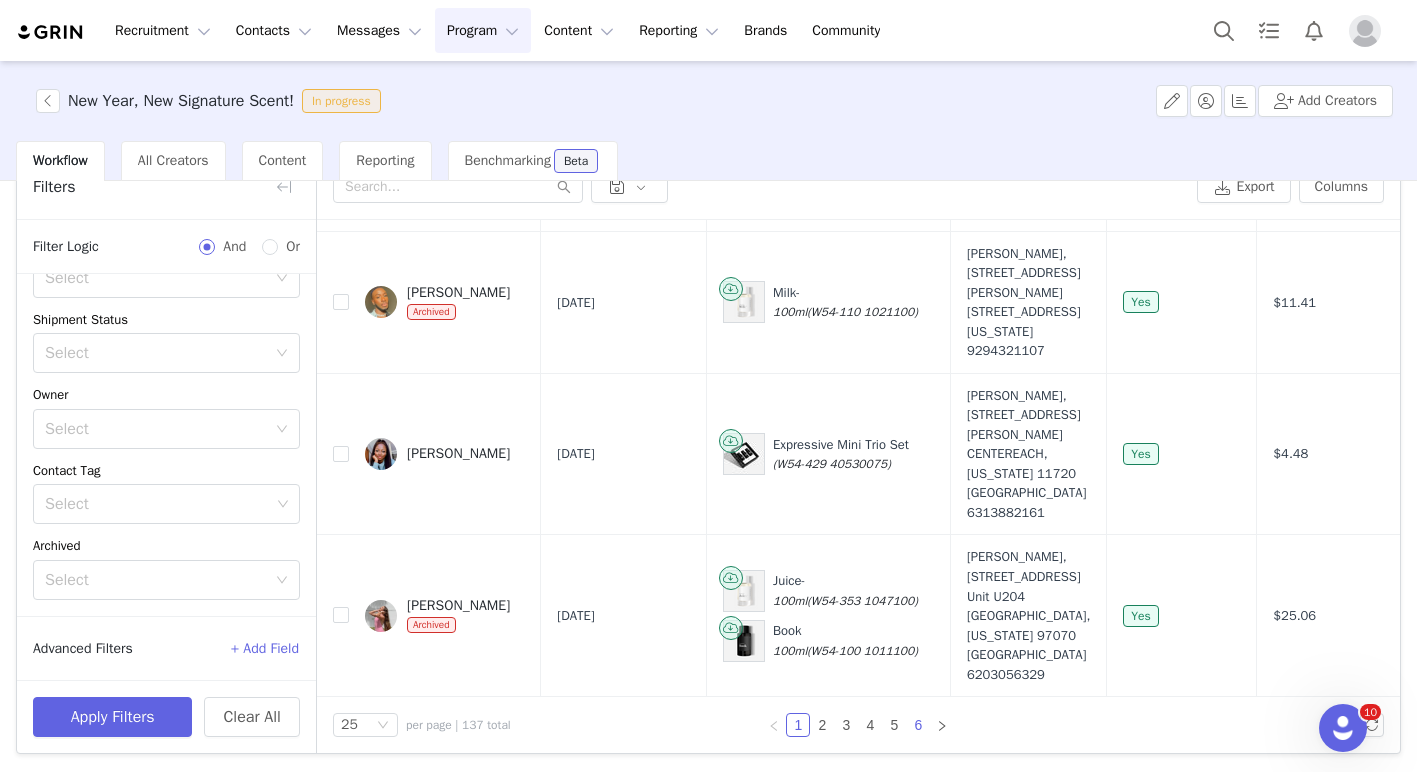 click on "6" at bounding box center [918, 725] 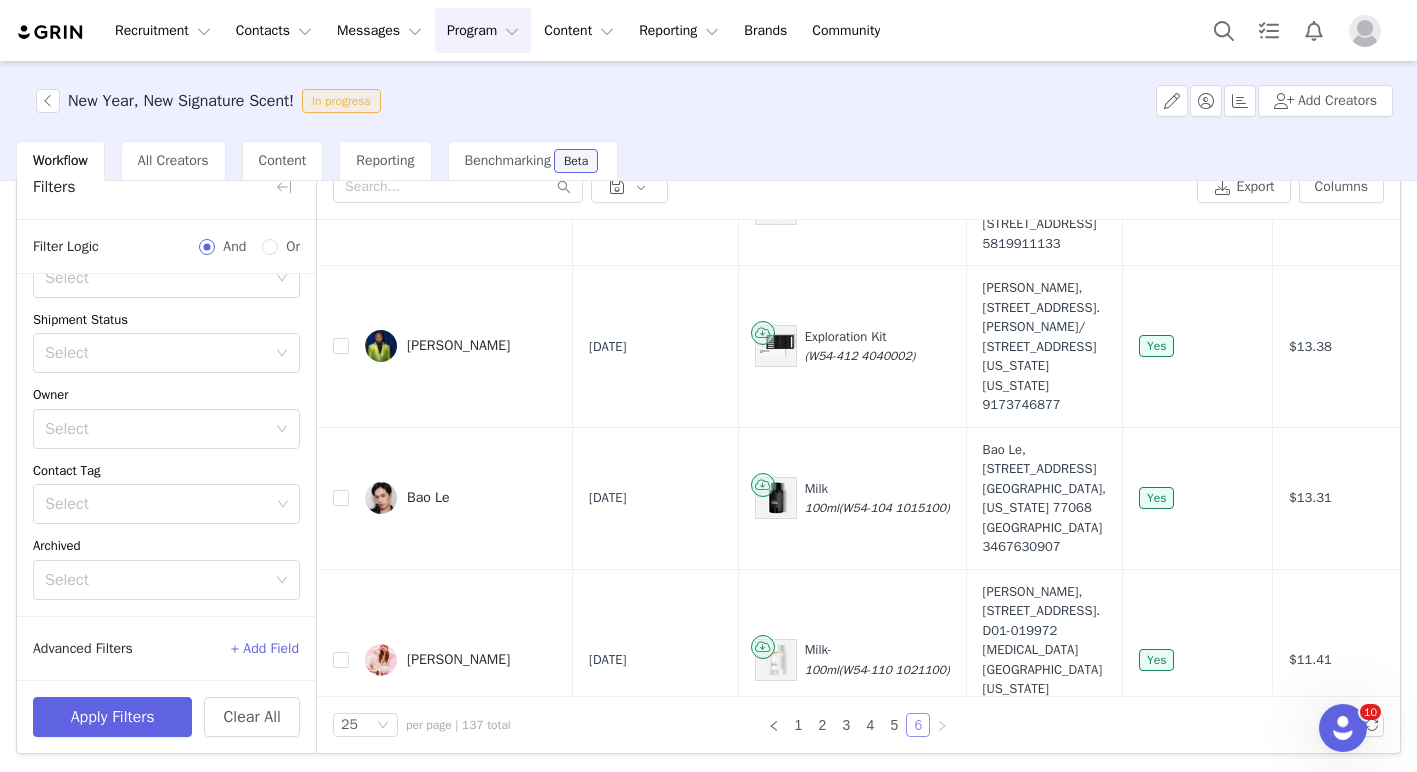 scroll, scrollTop: 900, scrollLeft: 0, axis: vertical 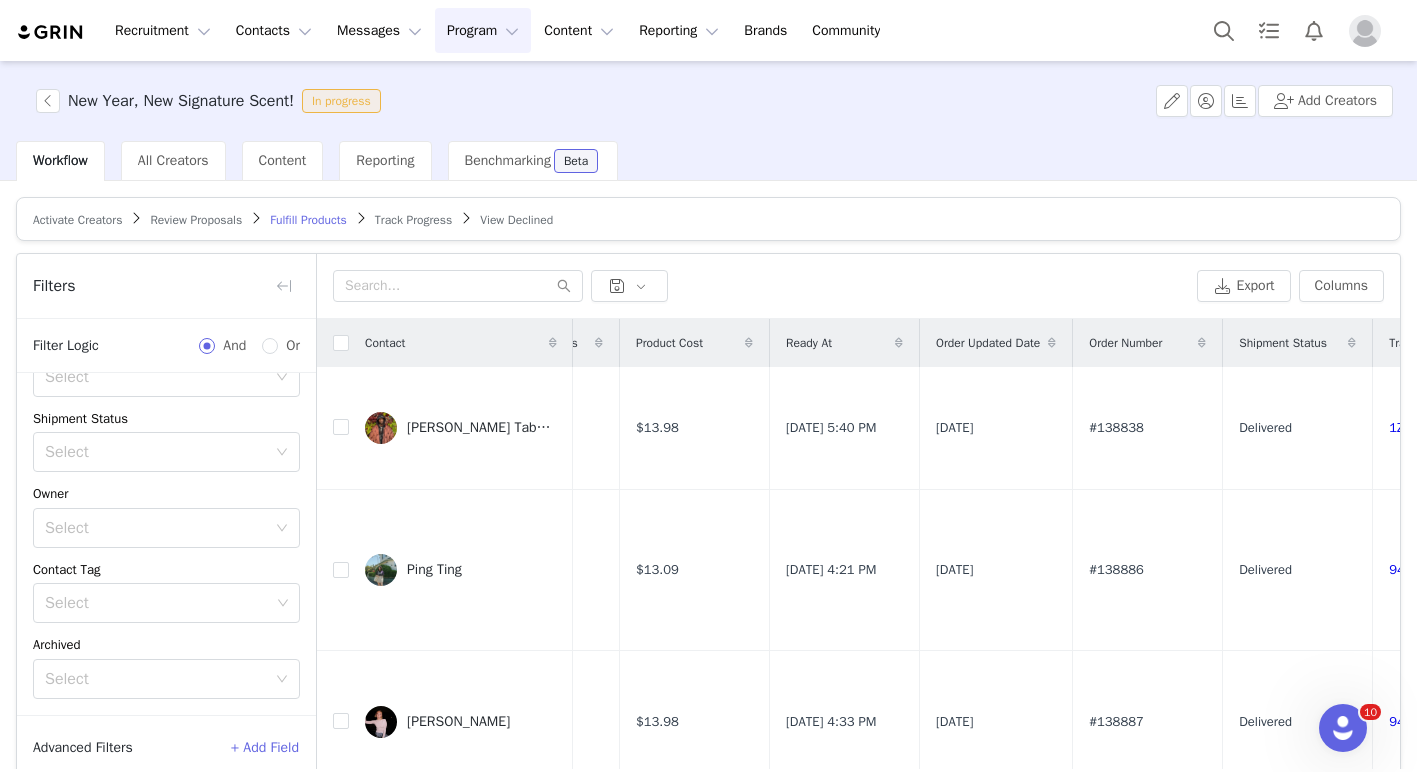 click on "Activate Creators Review Proposals Fulfill Products Track Progress View Declined" at bounding box center [708, 219] 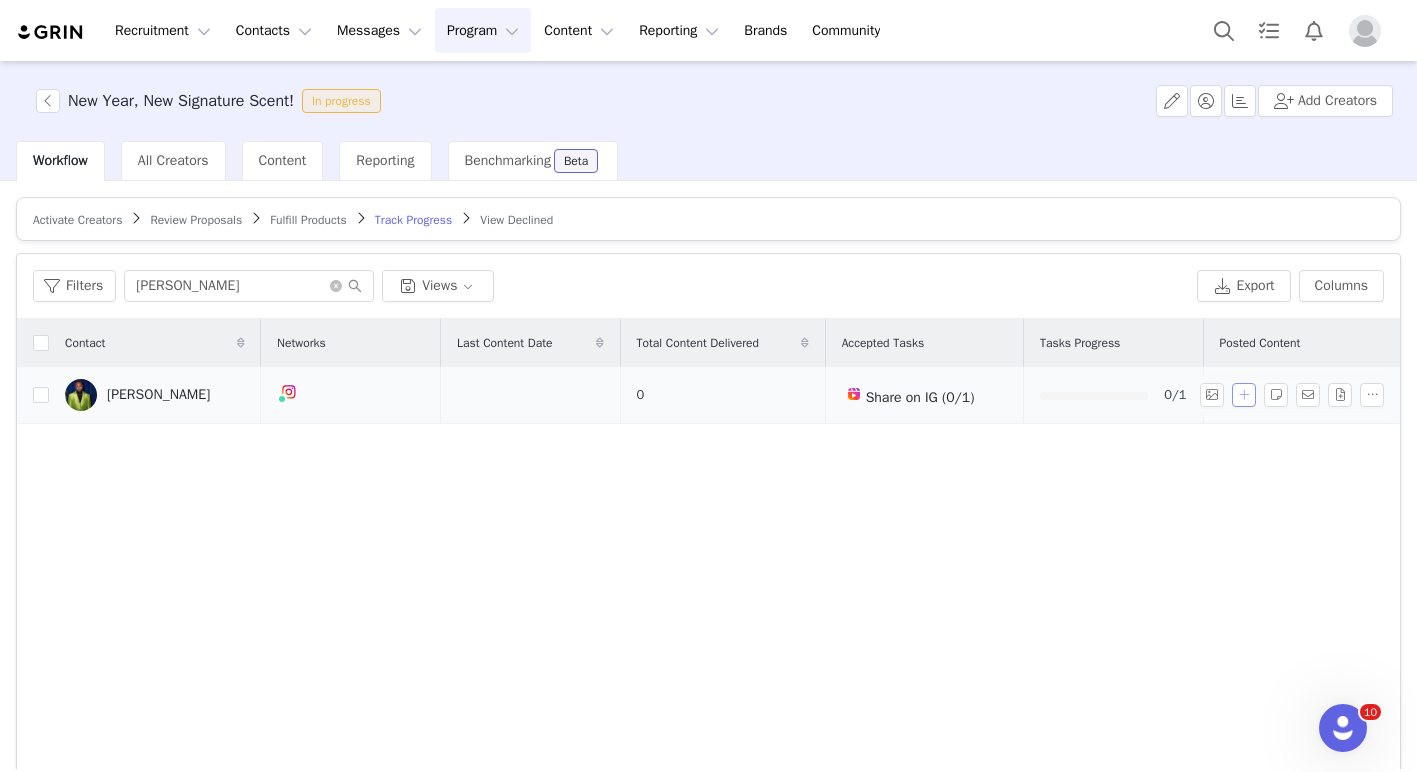click at bounding box center (1244, 395) 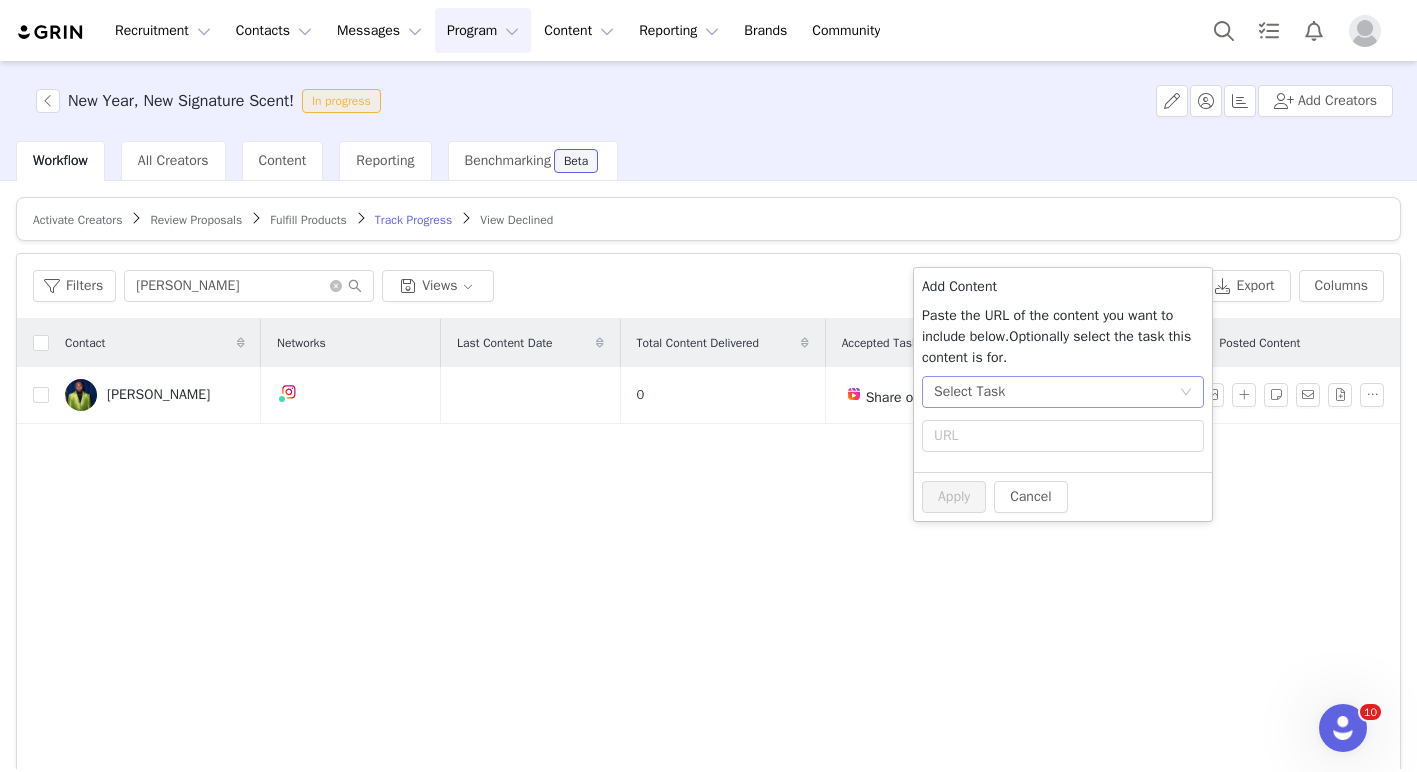 click on "Select Task" at bounding box center (1056, 392) 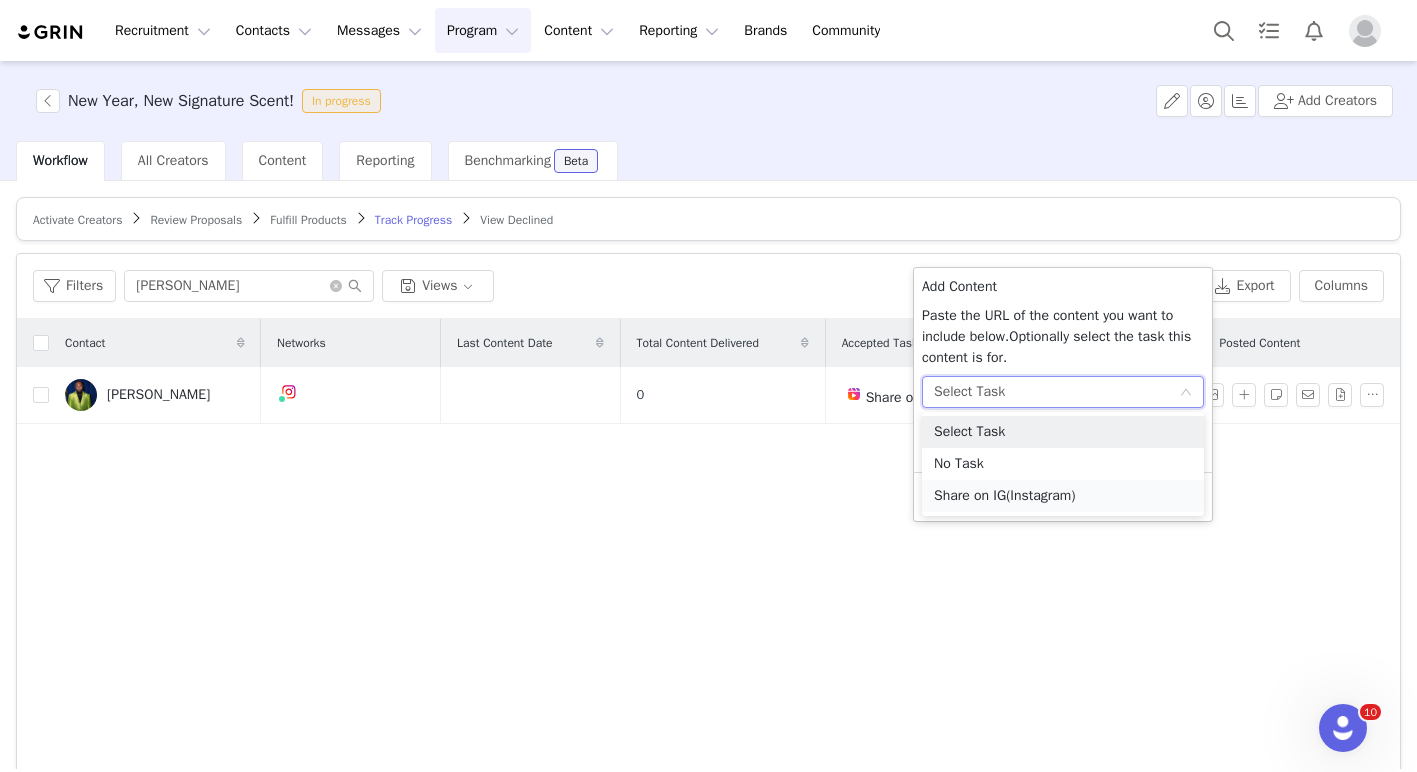 click on "(Instagram)" at bounding box center [1040, 495] 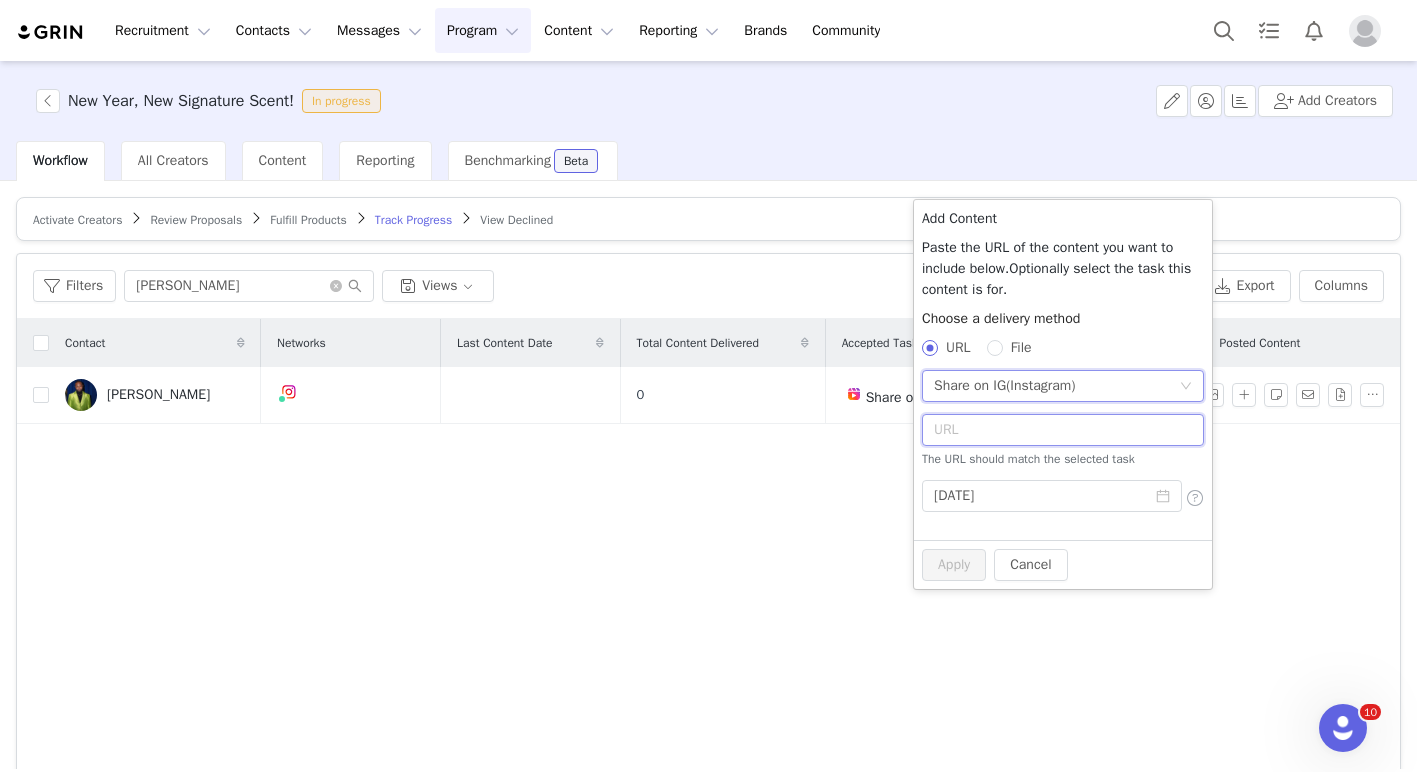 click at bounding box center (1063, 430) 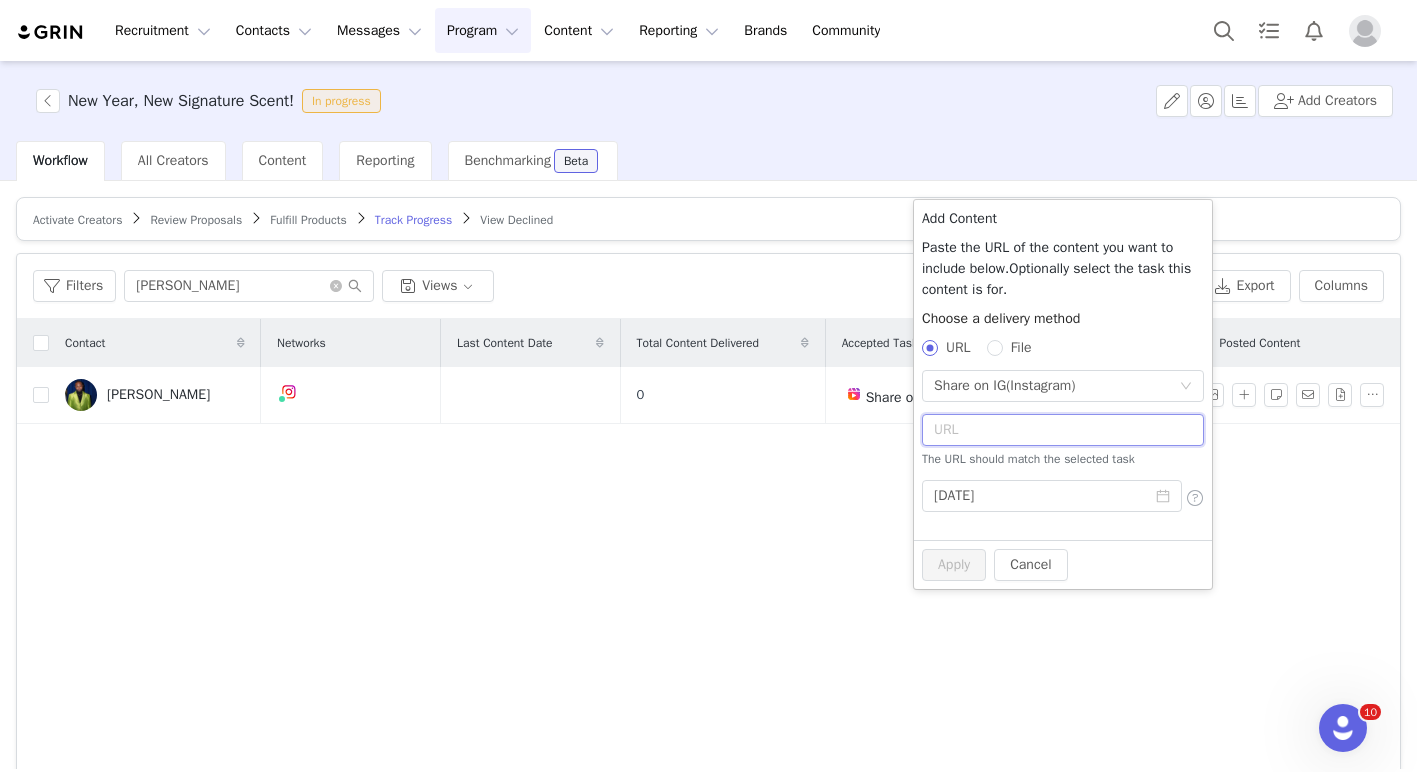 paste on "[URL][DOMAIN_NAME]" 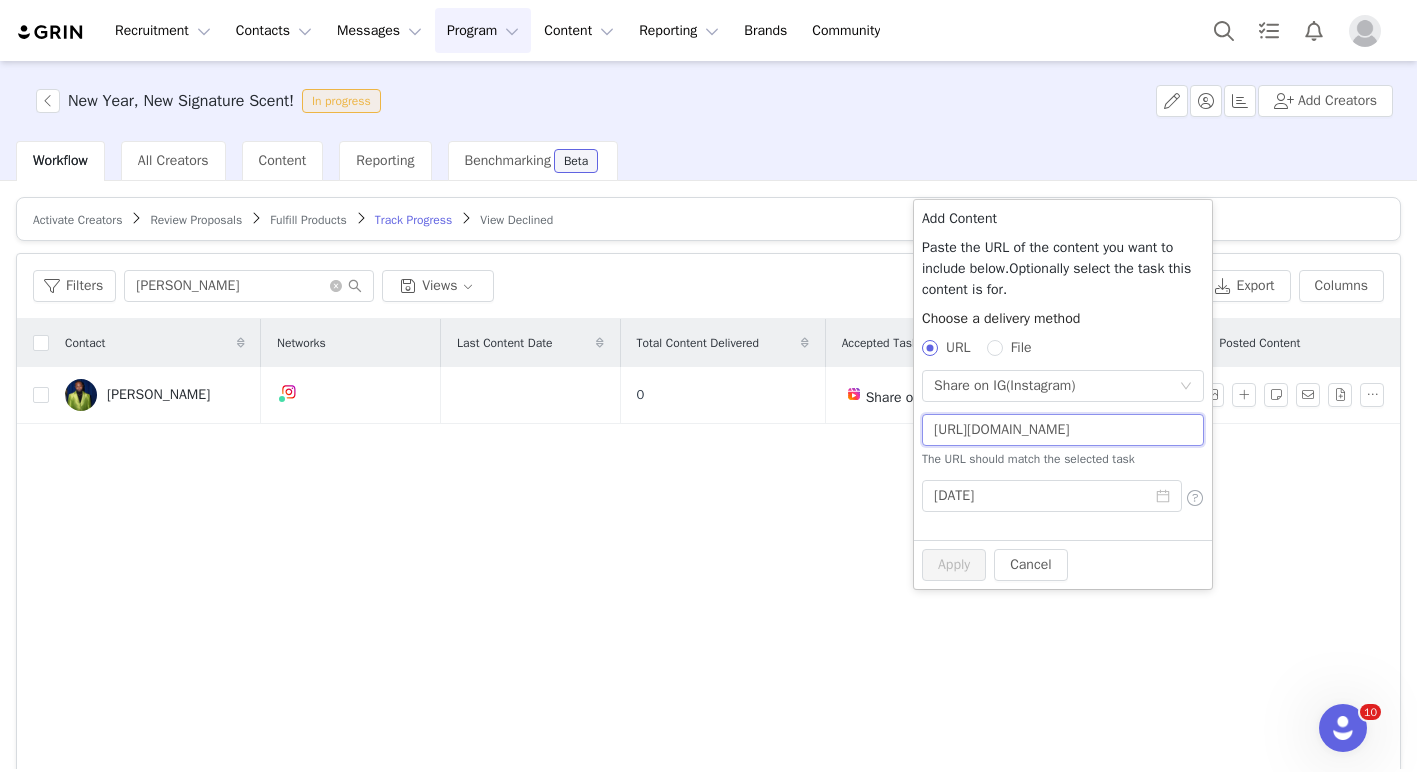 scroll, scrollTop: 0, scrollLeft: 46, axis: horizontal 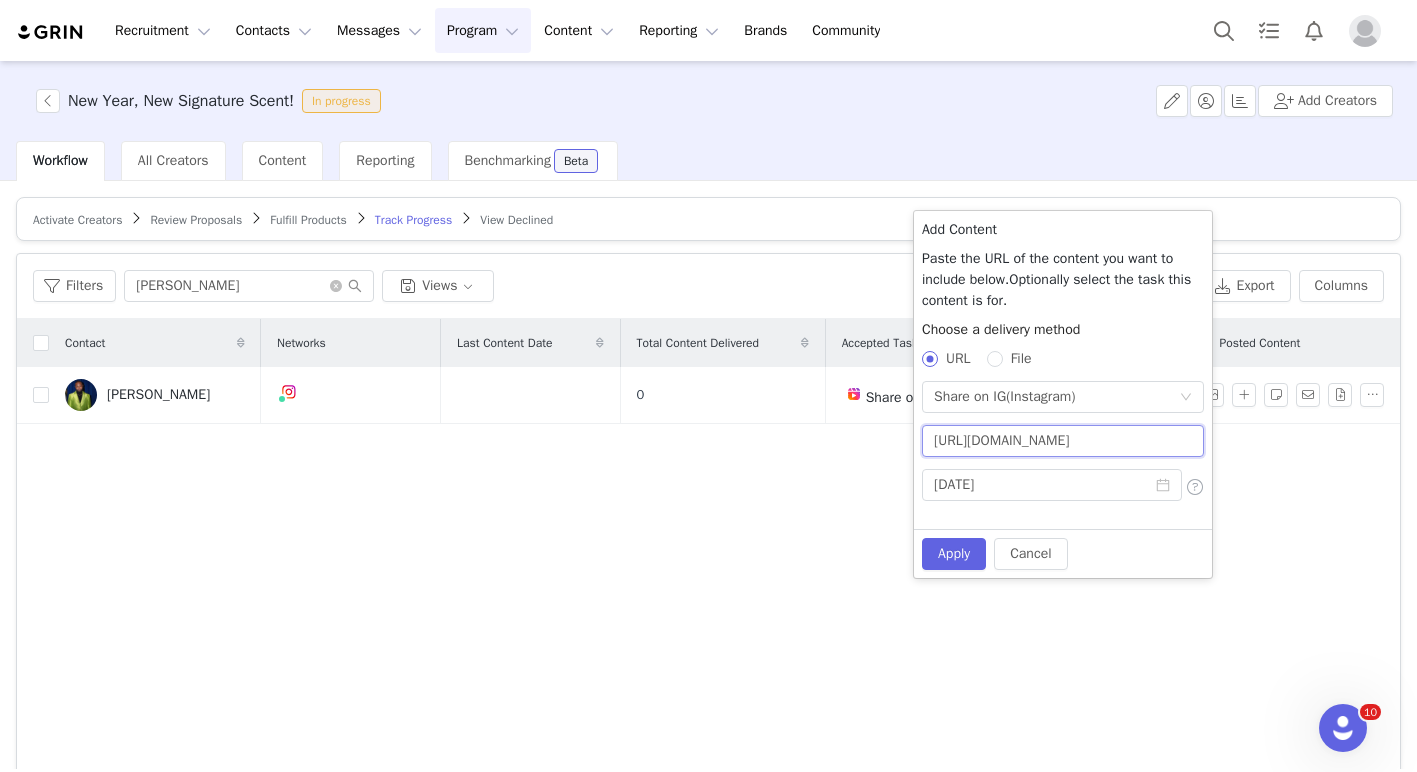 type on "[URL][DOMAIN_NAME]" 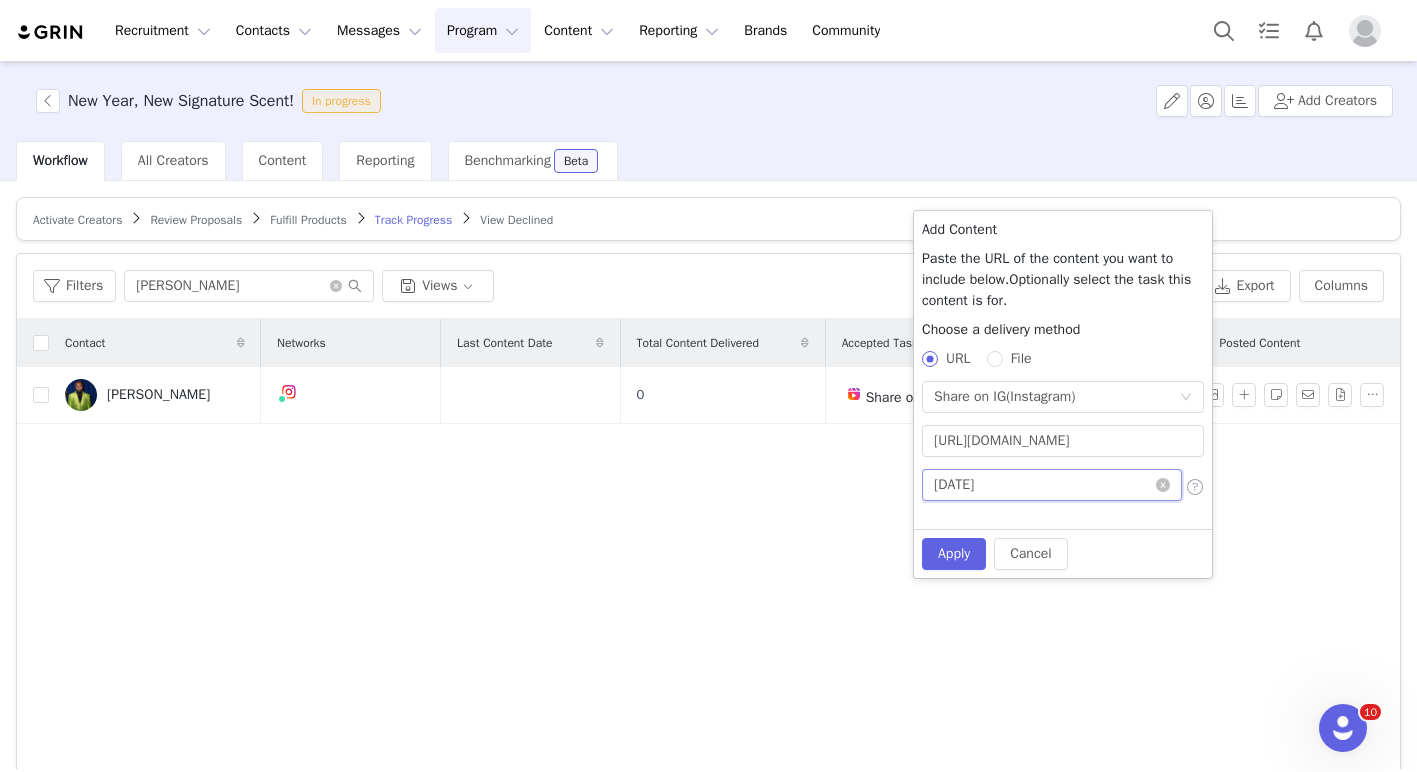 click on "[DATE]" at bounding box center [1052, 485] 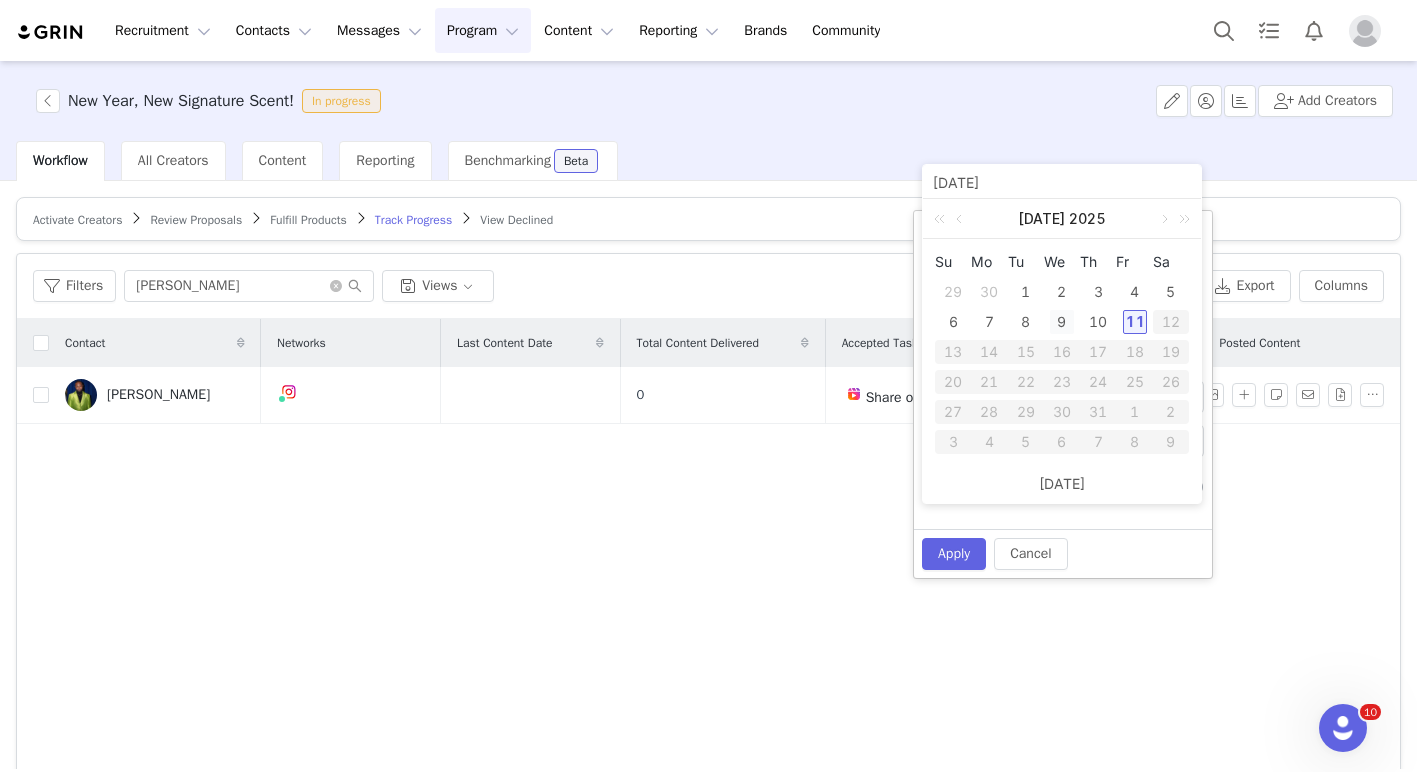 click on "9" at bounding box center [1062, 322] 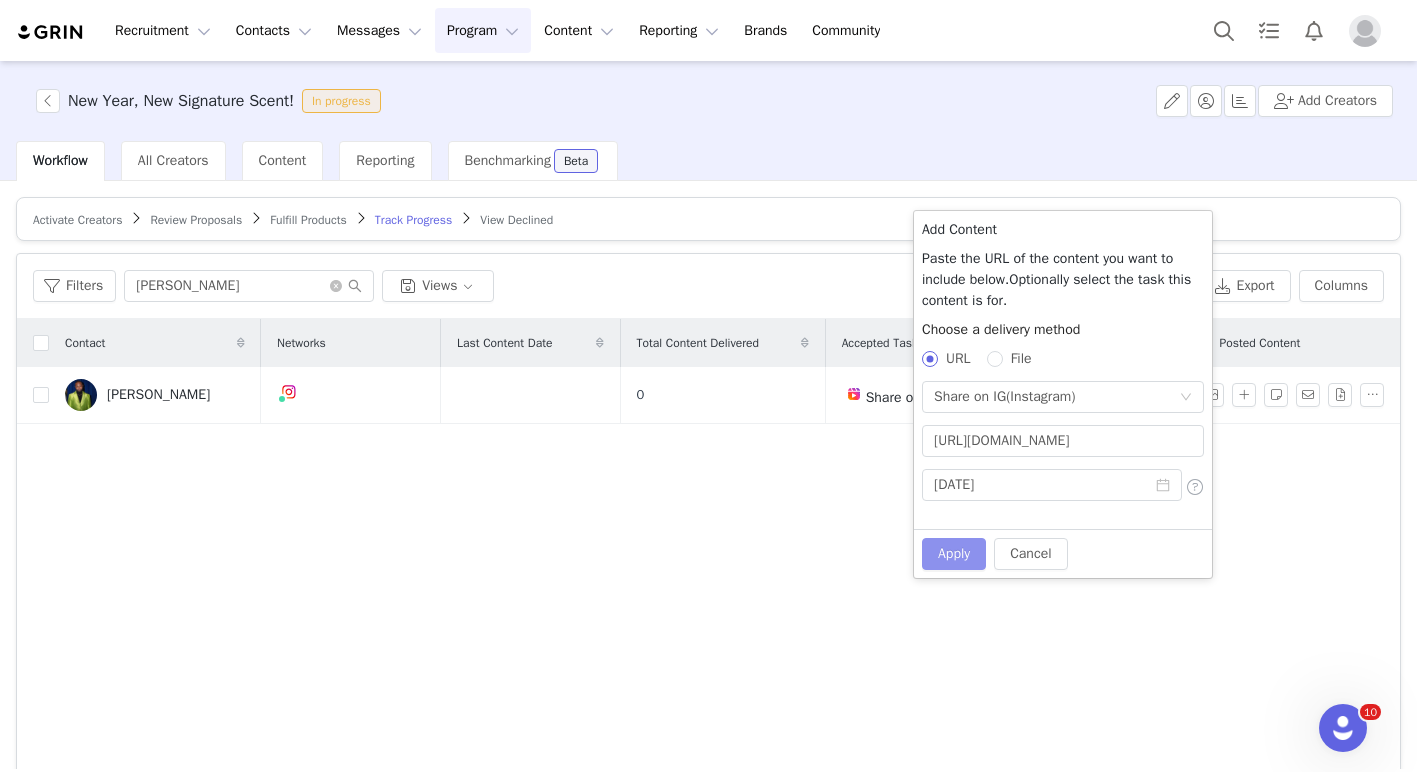 drag, startPoint x: 963, startPoint y: 560, endPoint x: 974, endPoint y: 556, distance: 11.7046995 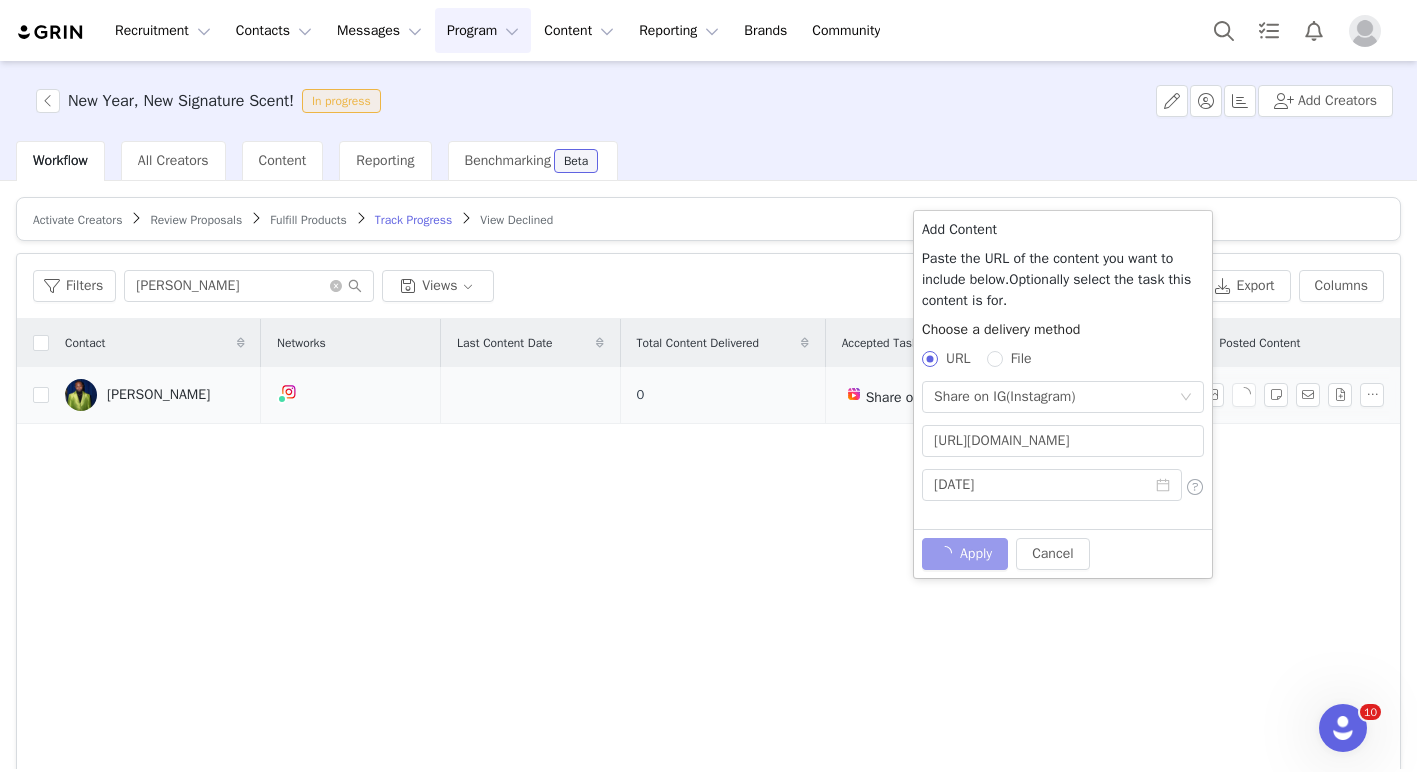 type 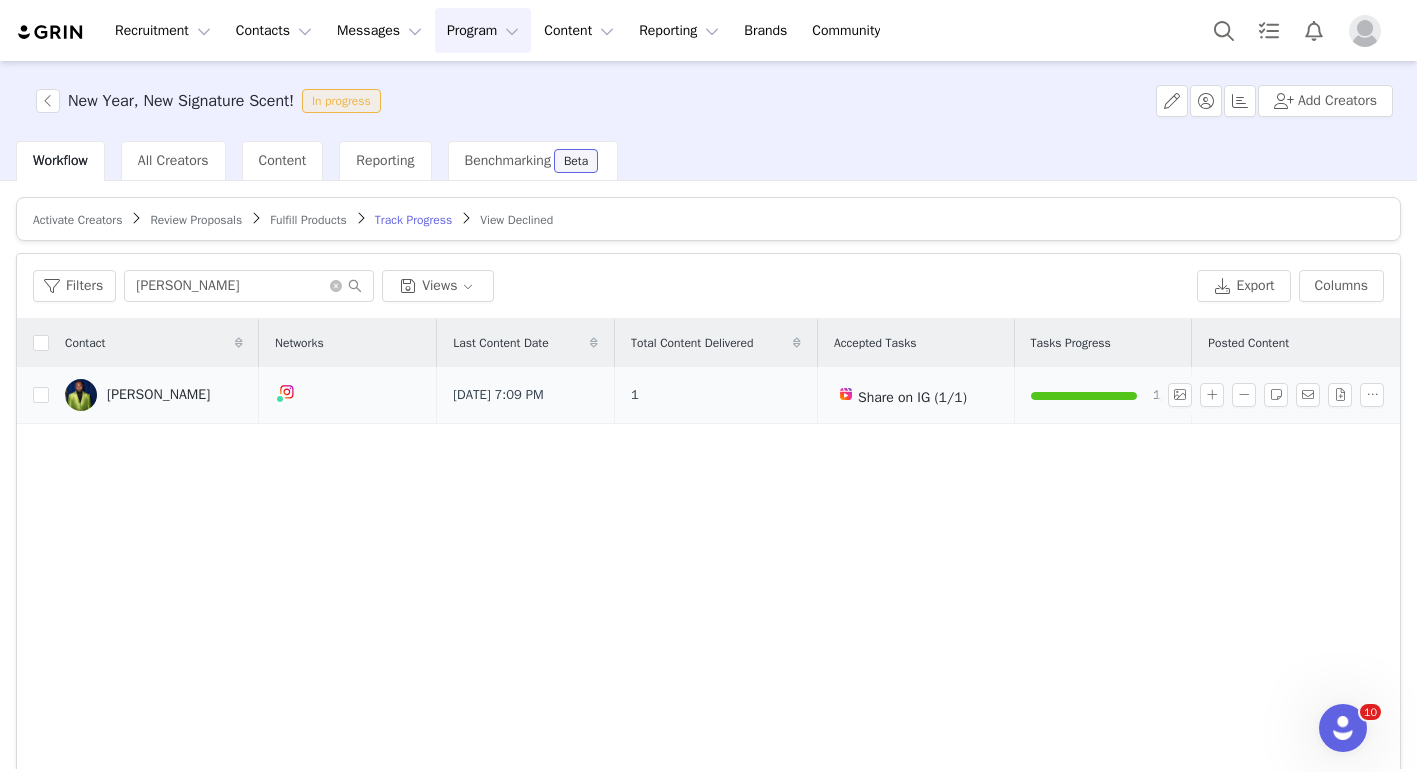 click on "[PERSON_NAME]" at bounding box center (158, 395) 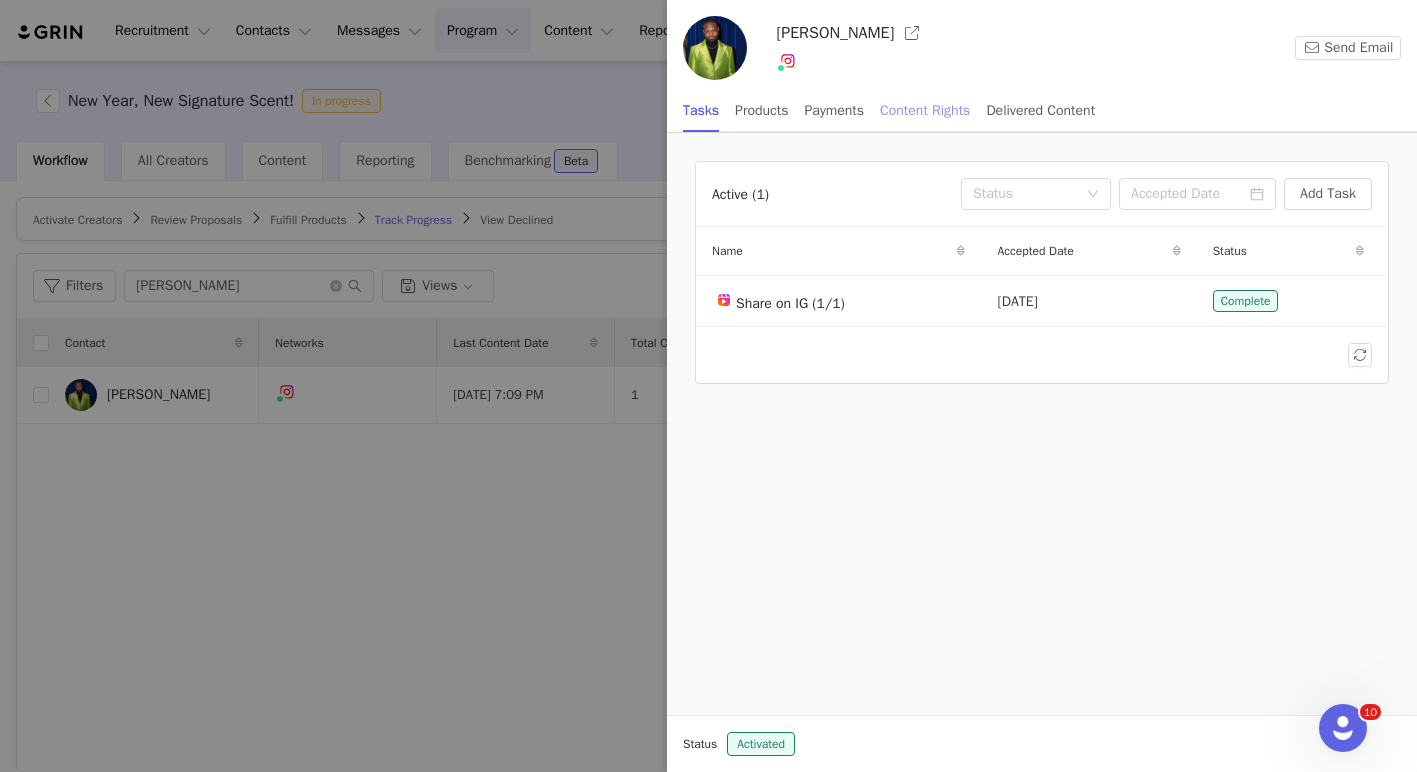 click on "Content Rights" at bounding box center (925, 110) 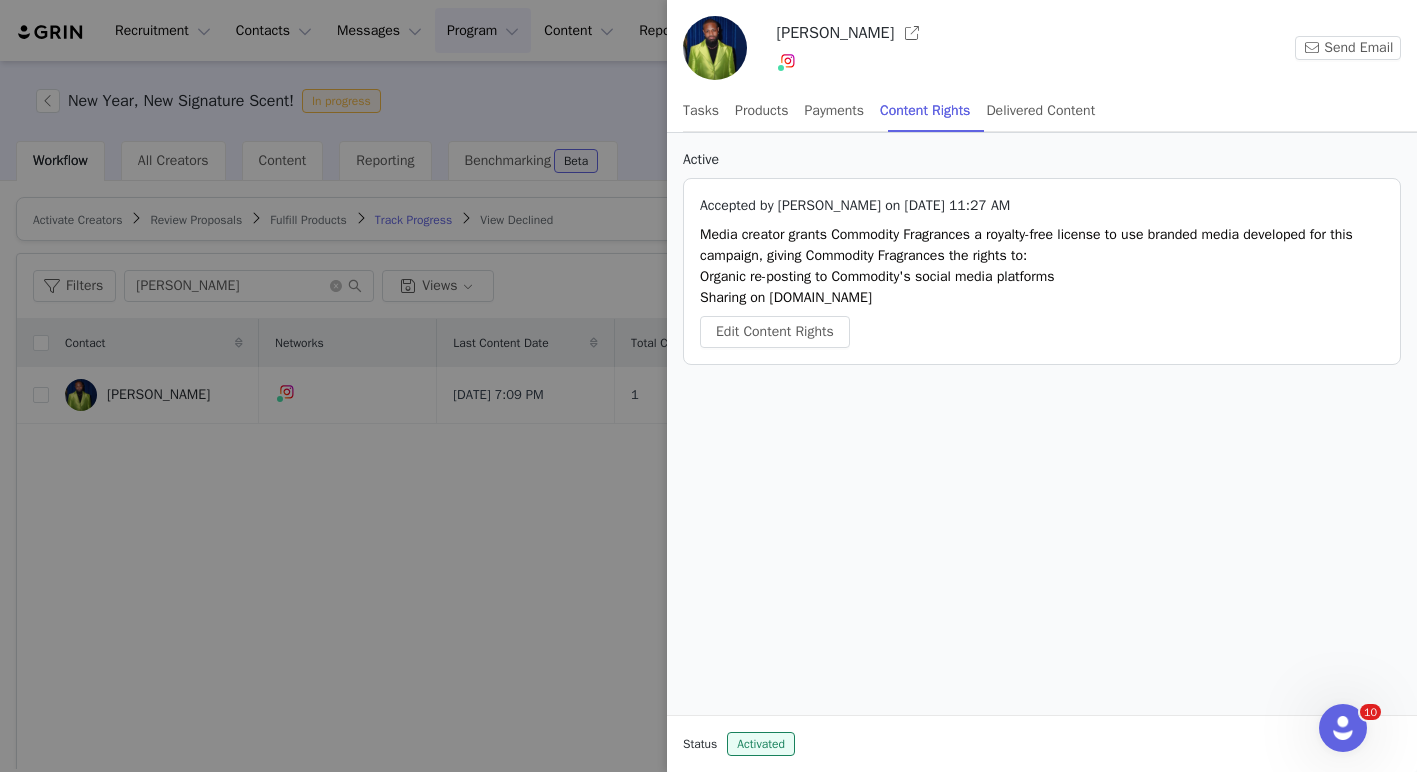 click at bounding box center [708, 386] 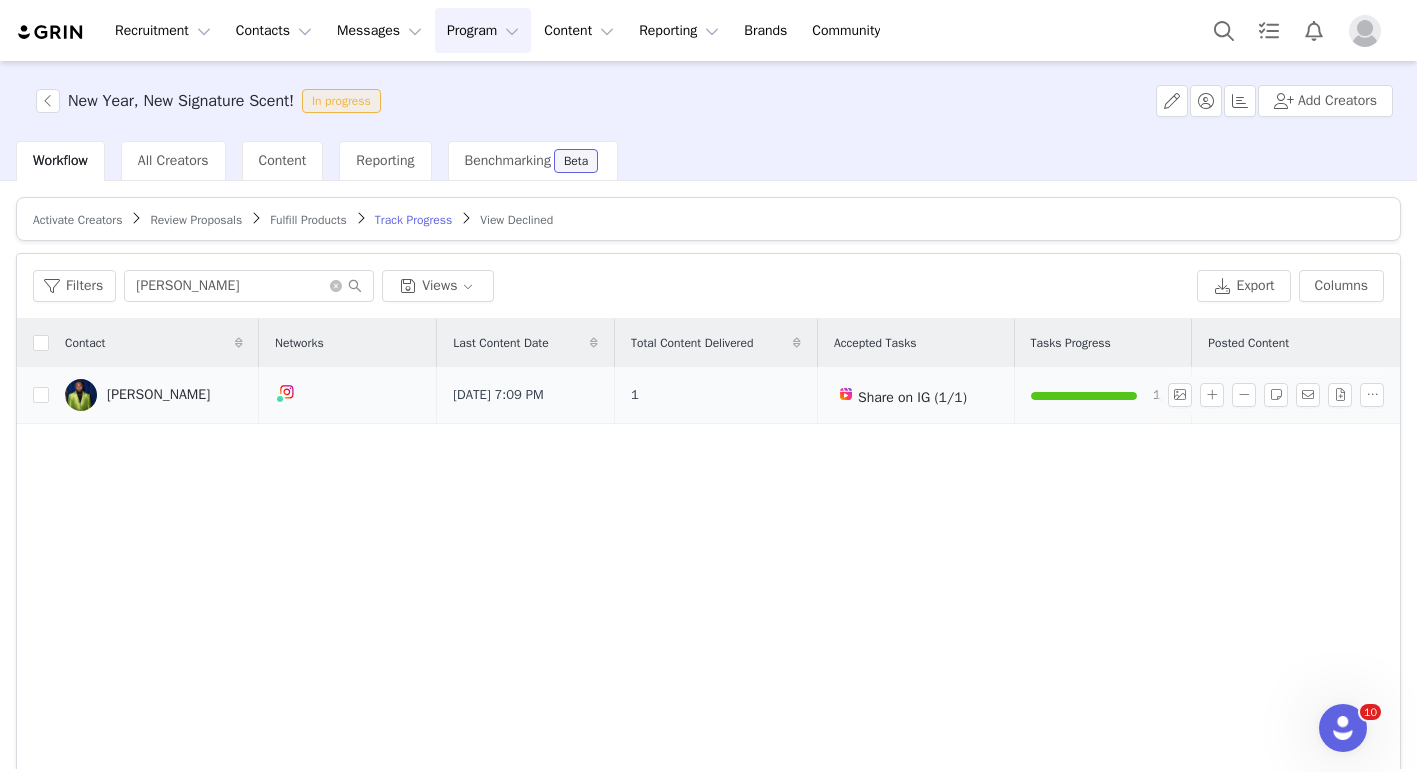 click on "[PERSON_NAME]" at bounding box center [158, 395] 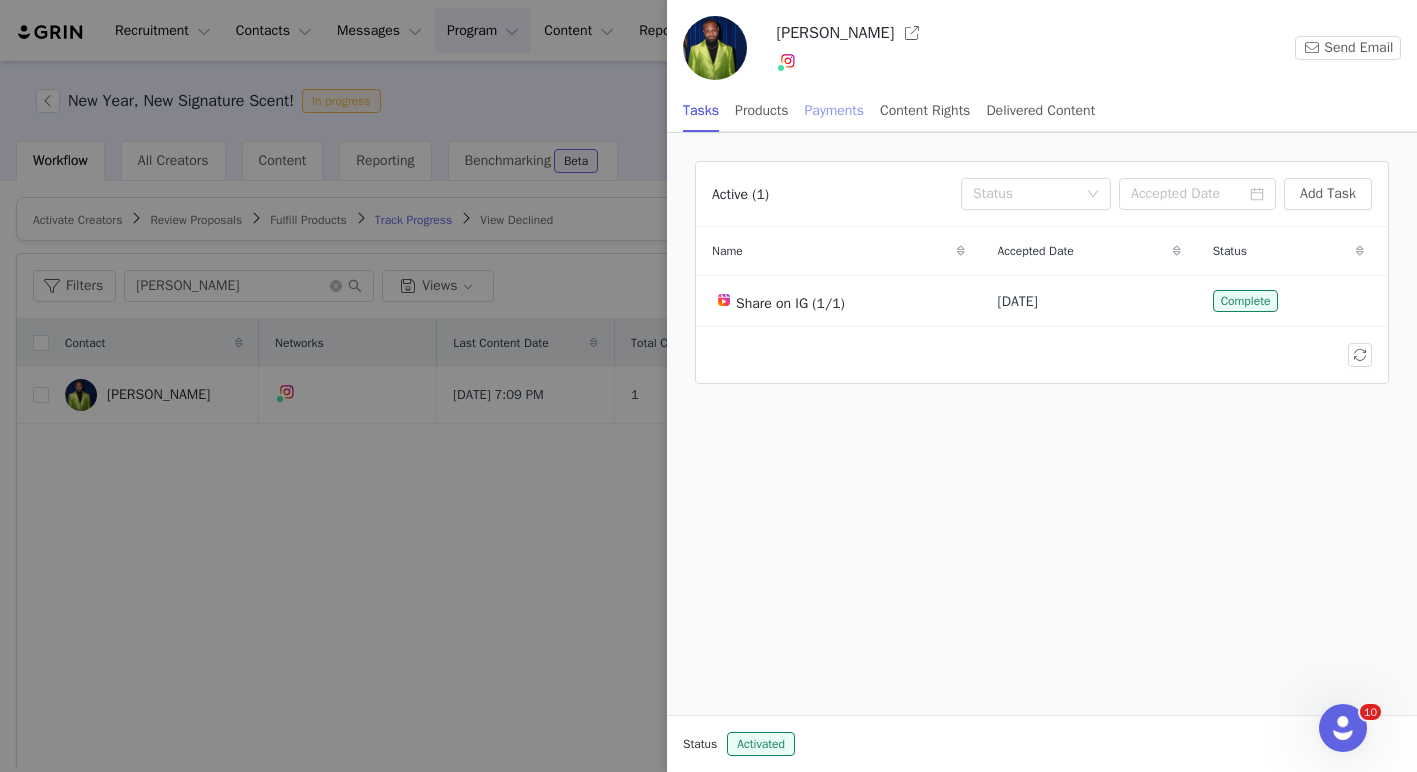 drag, startPoint x: 784, startPoint y: 108, endPoint x: 816, endPoint y: 119, distance: 33.83785 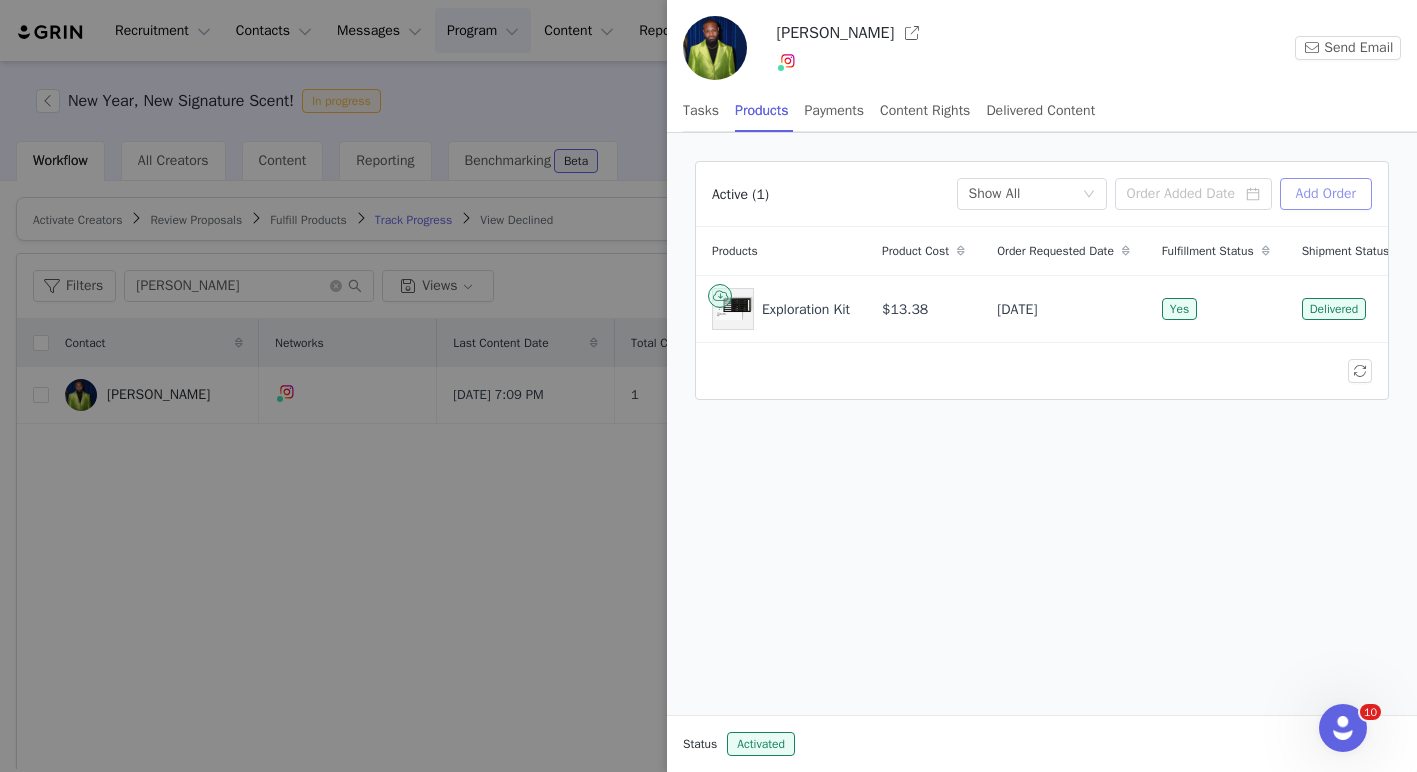 click on "Add Order" at bounding box center [1326, 194] 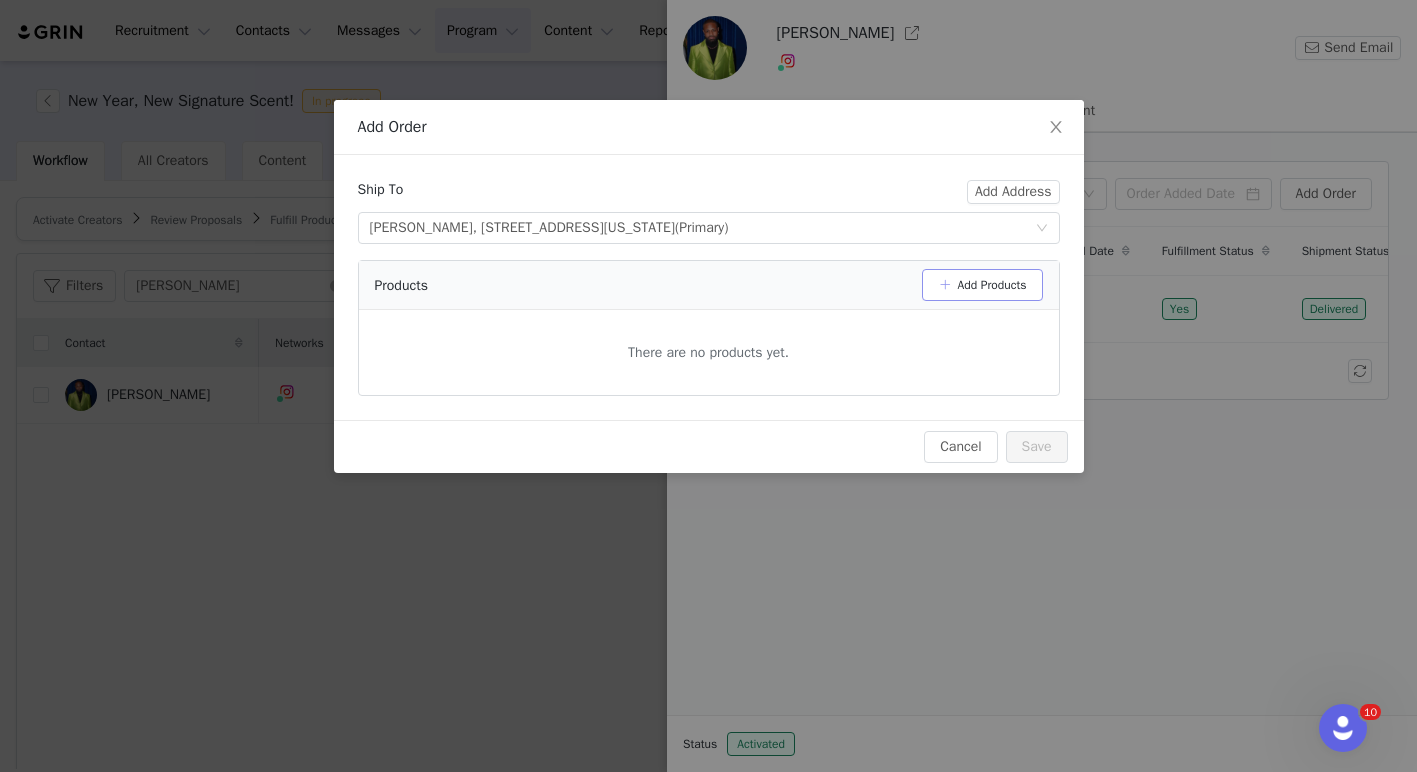 click on "Add Products" at bounding box center [982, 285] 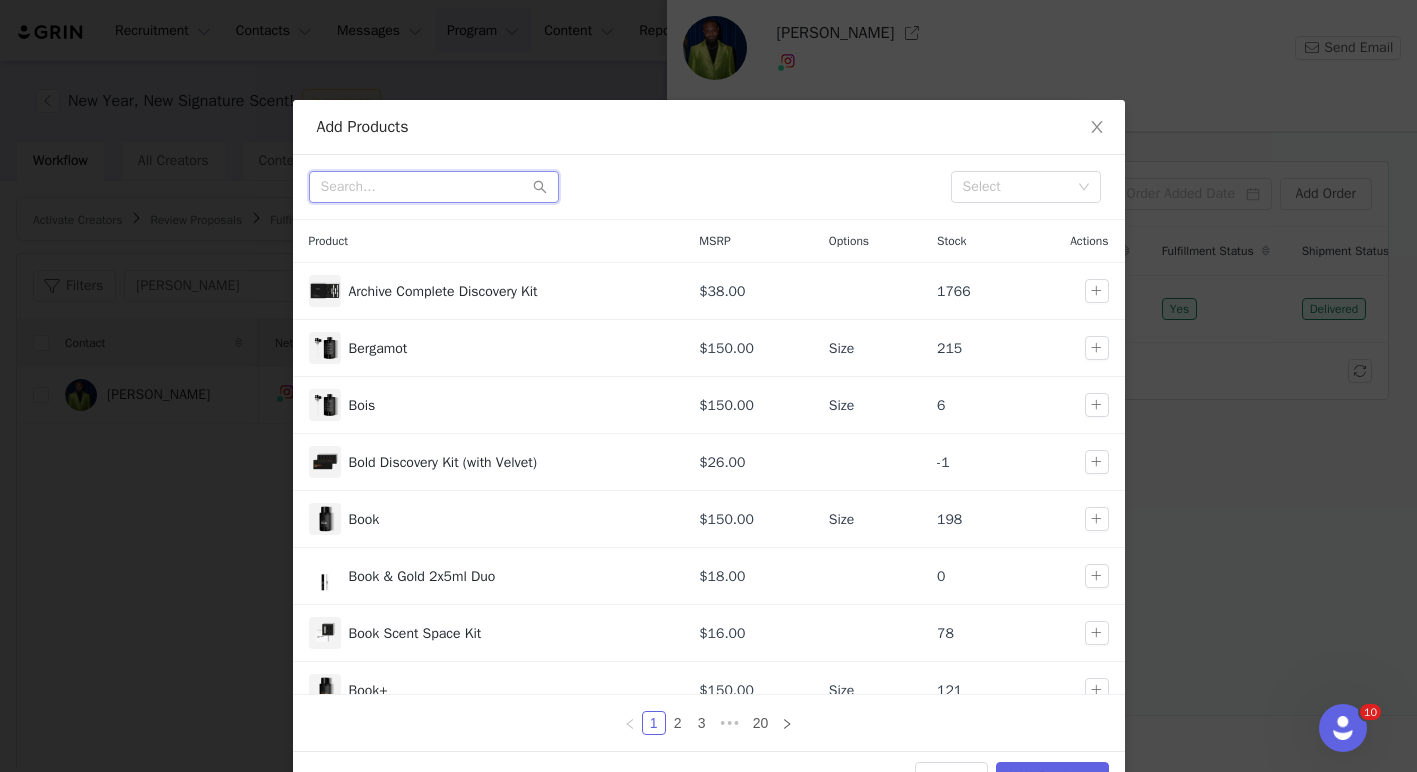 click at bounding box center (434, 187) 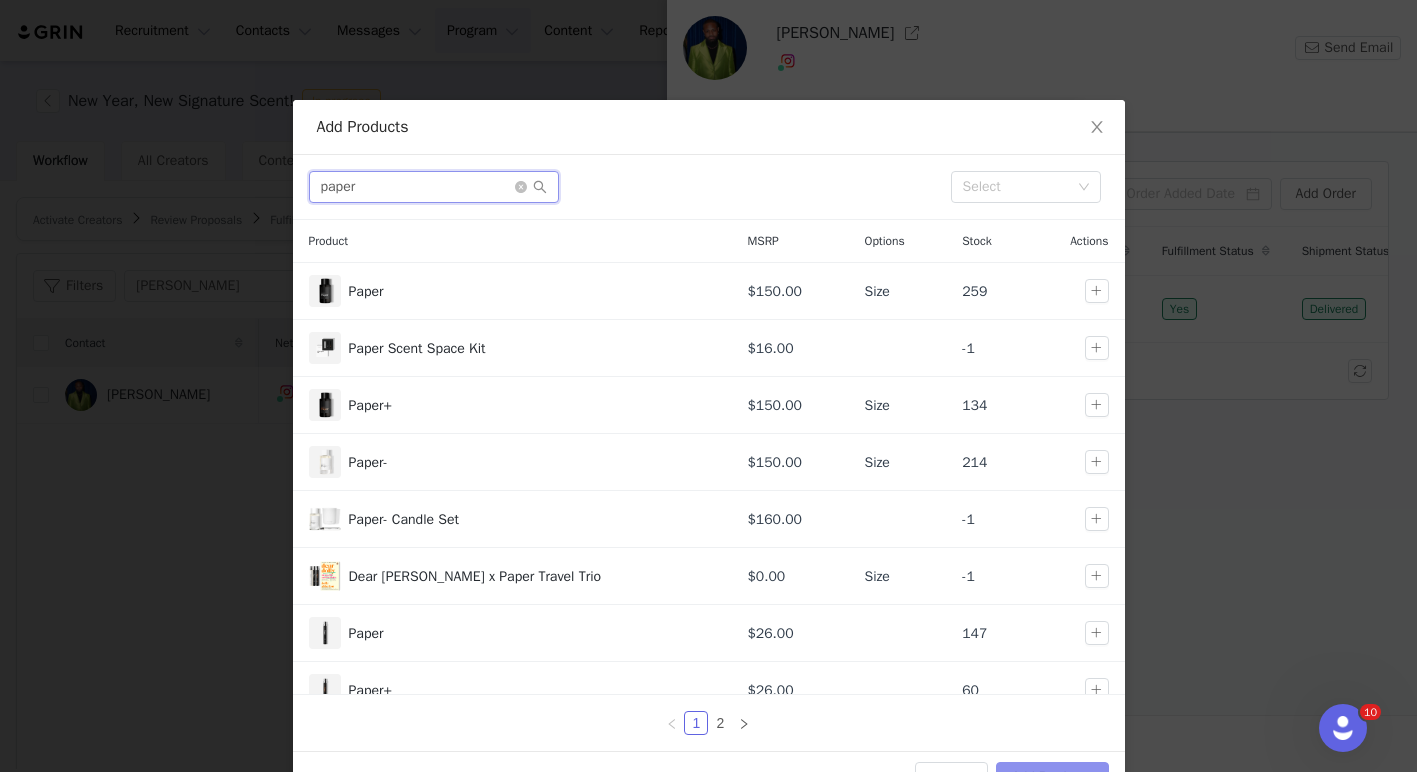 type on "paper" 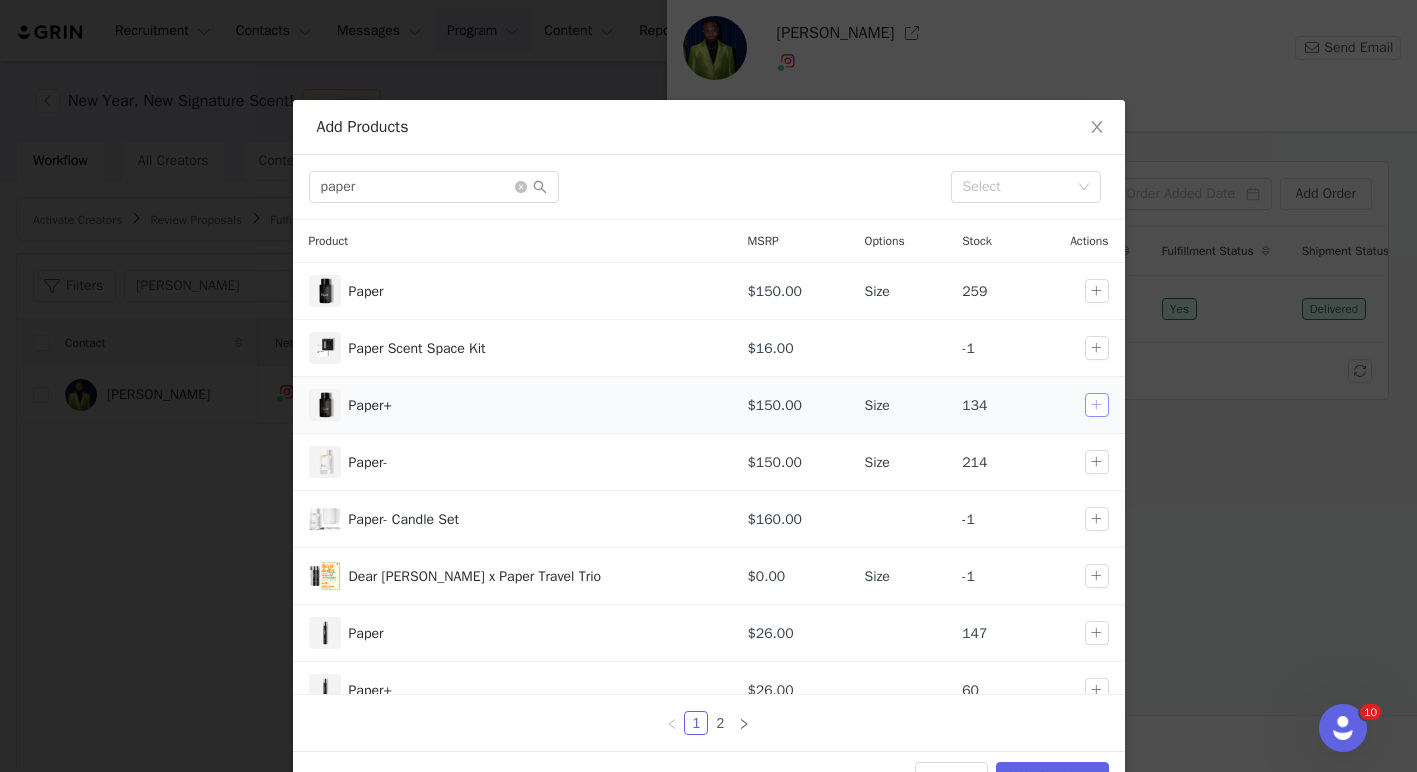 click at bounding box center [1097, 405] 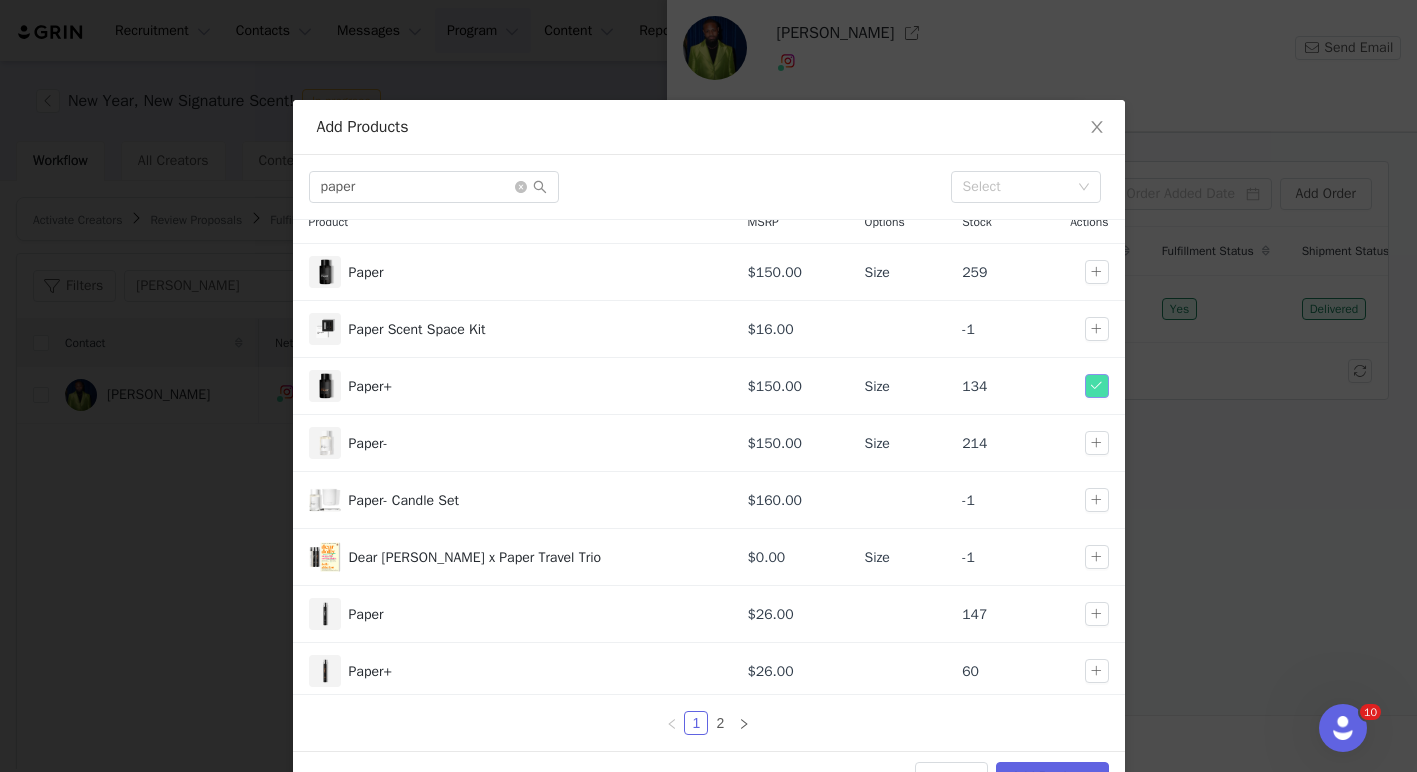 scroll, scrollTop: 20, scrollLeft: 0, axis: vertical 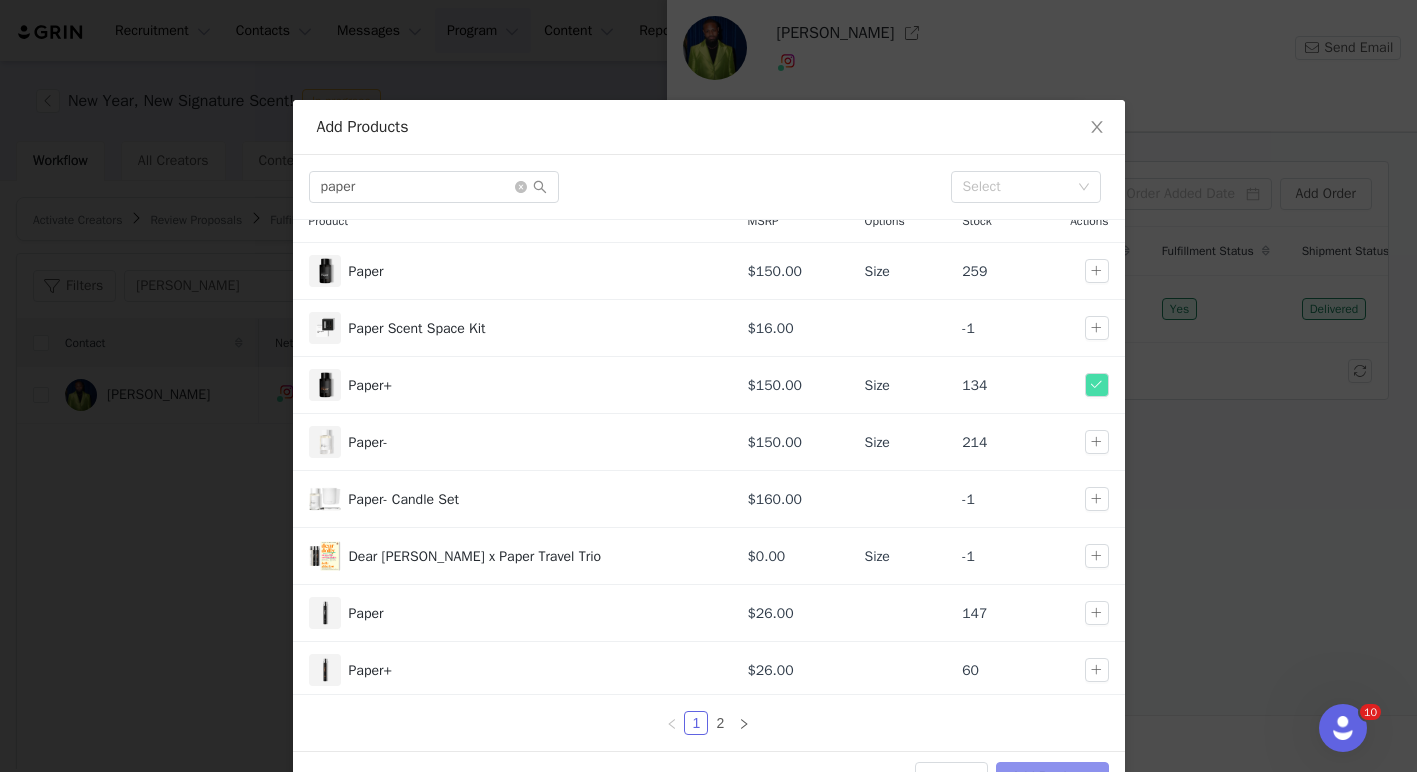 click on "Add Products" at bounding box center [1052, 778] 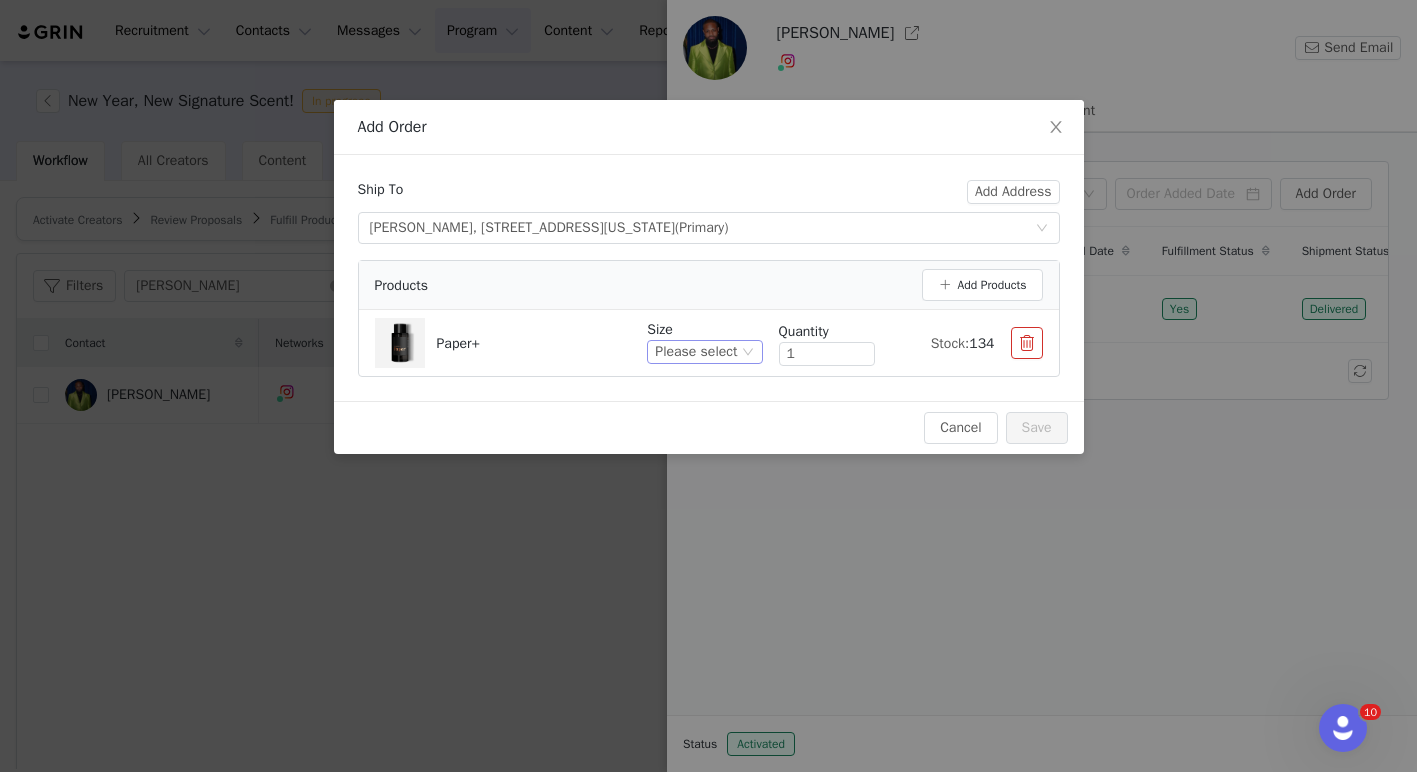 click on "Please select" at bounding box center (696, 352) 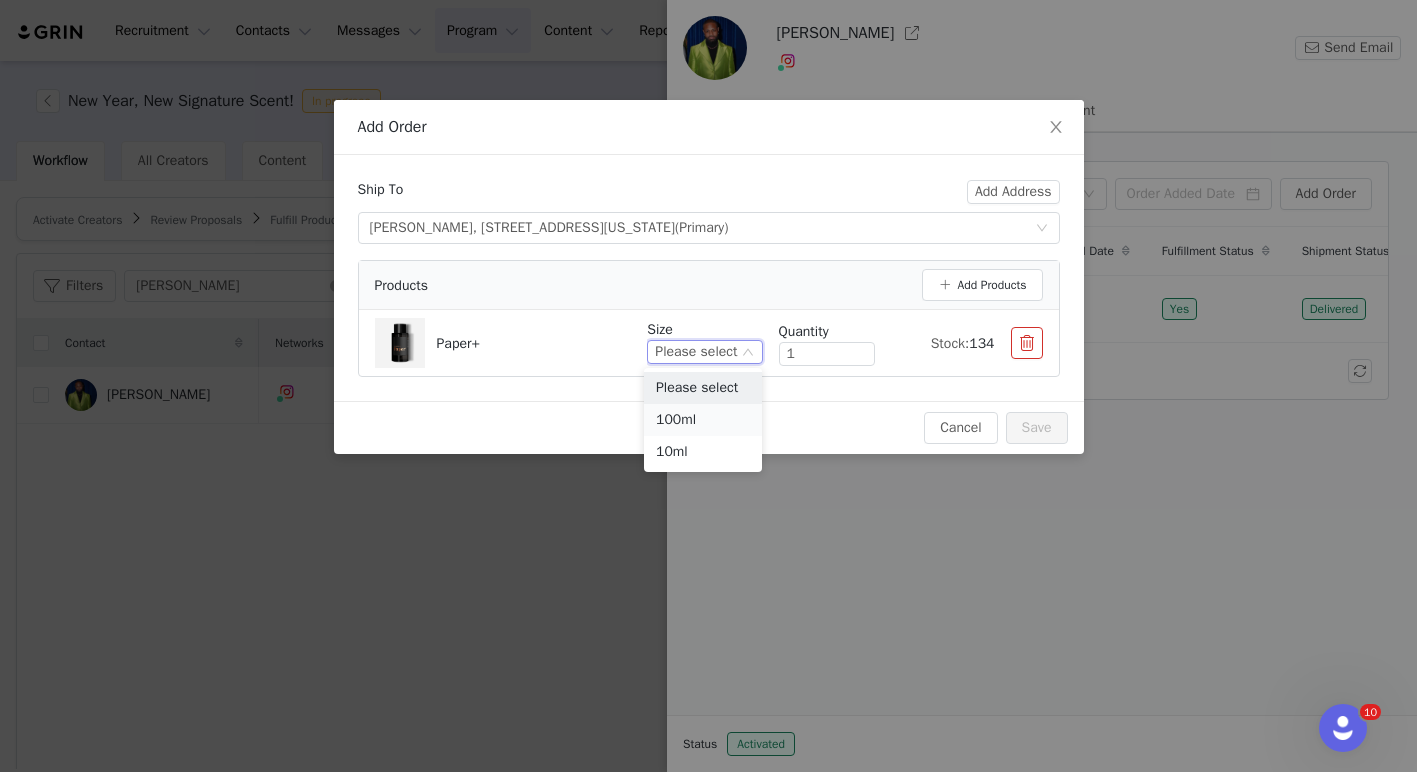 click on "100ml" at bounding box center (703, 420) 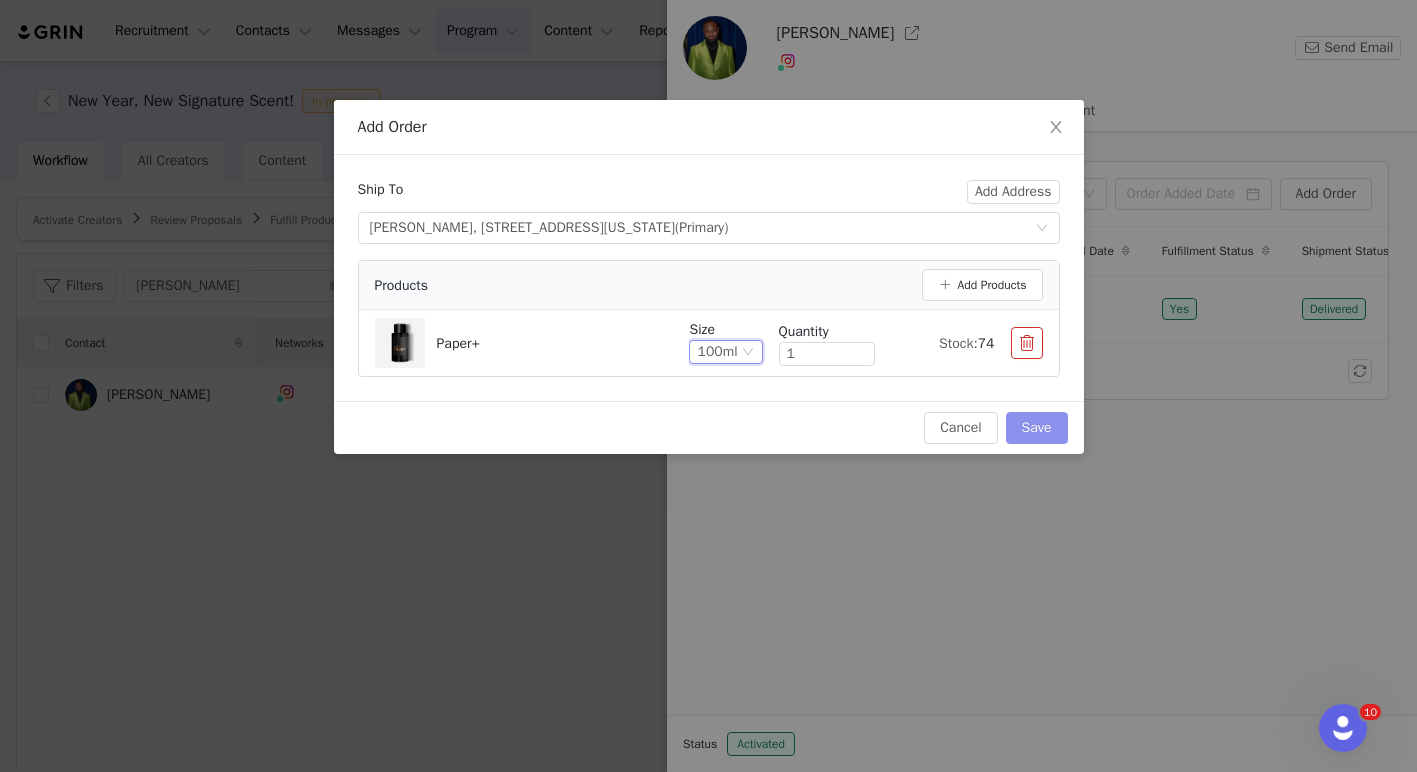 click on "Save" at bounding box center (1037, 428) 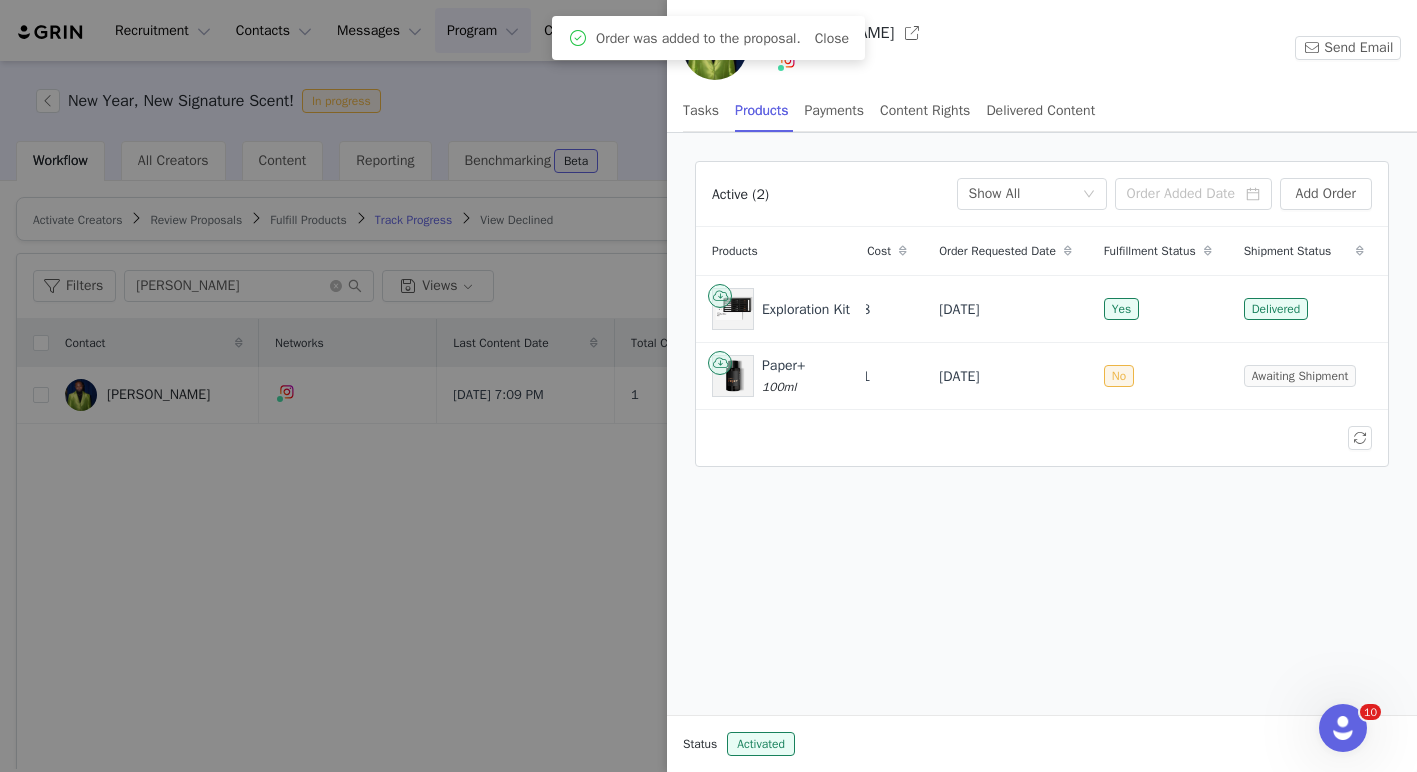 scroll, scrollTop: 0, scrollLeft: 116, axis: horizontal 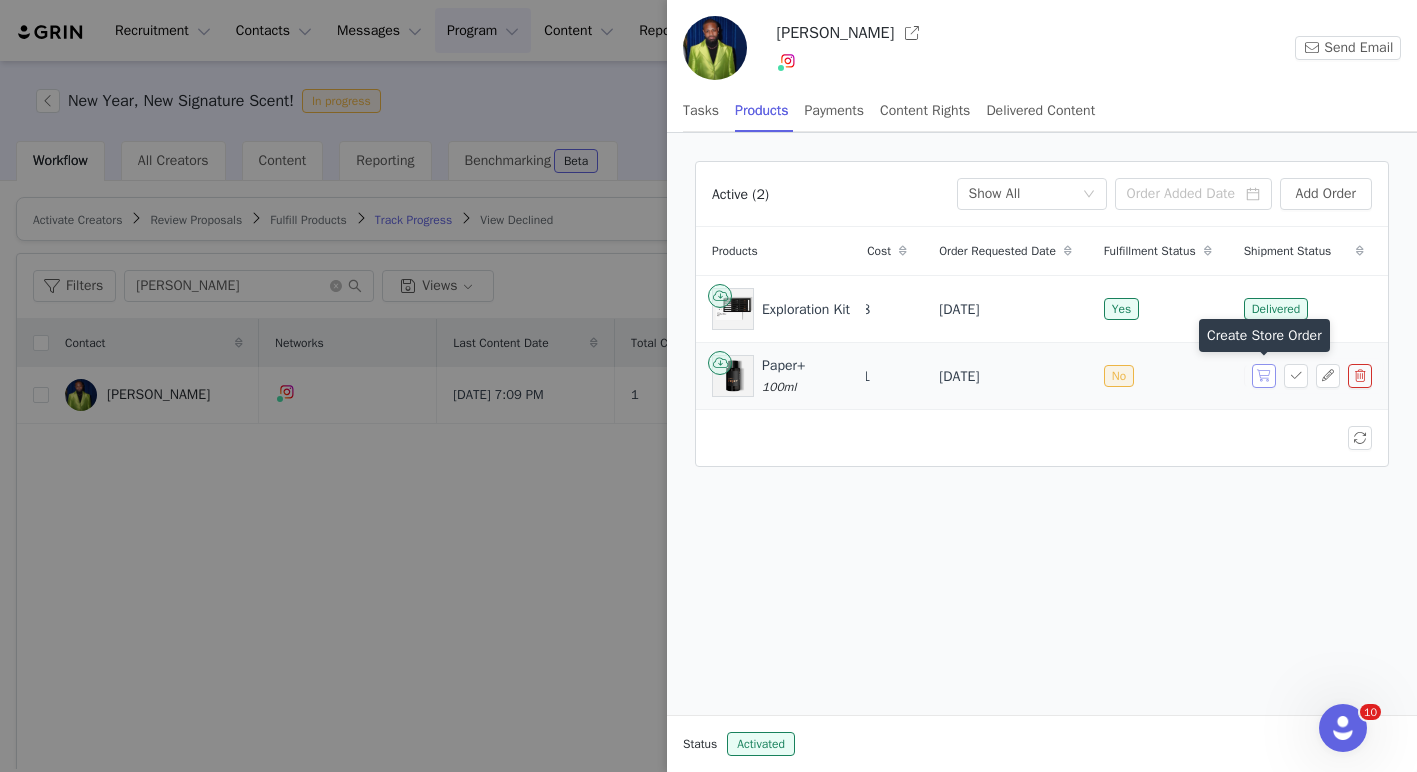 click at bounding box center (1264, 376) 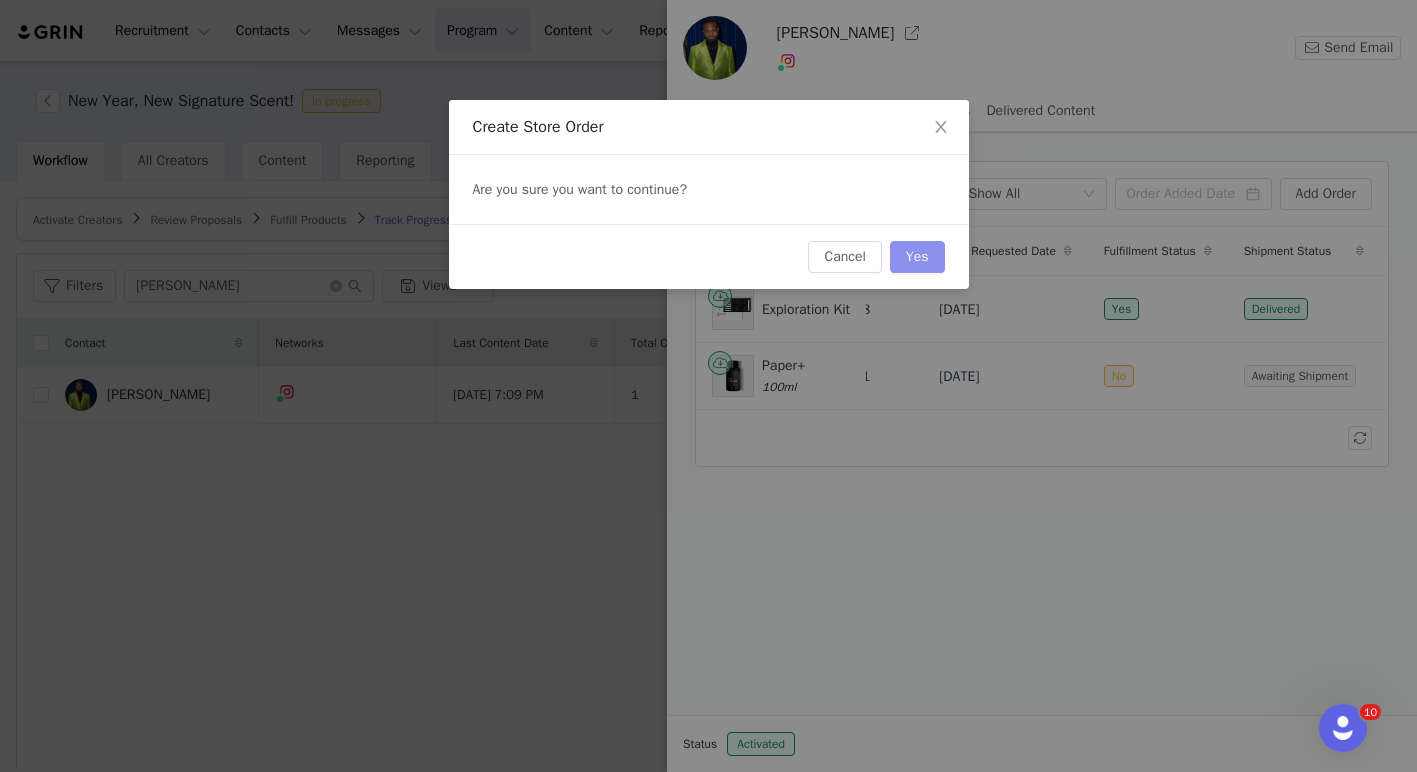 click on "Yes" at bounding box center [917, 257] 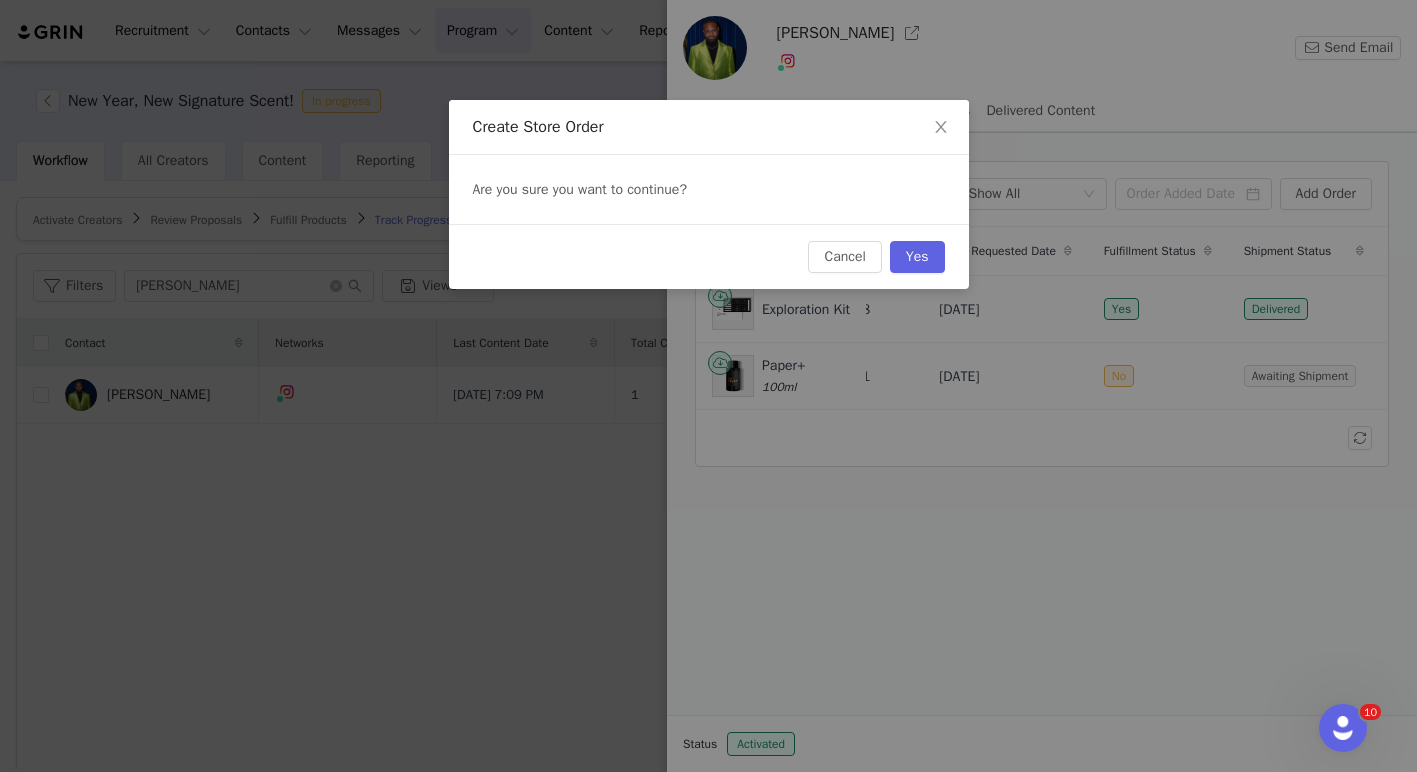 scroll, scrollTop: 0, scrollLeft: 0, axis: both 